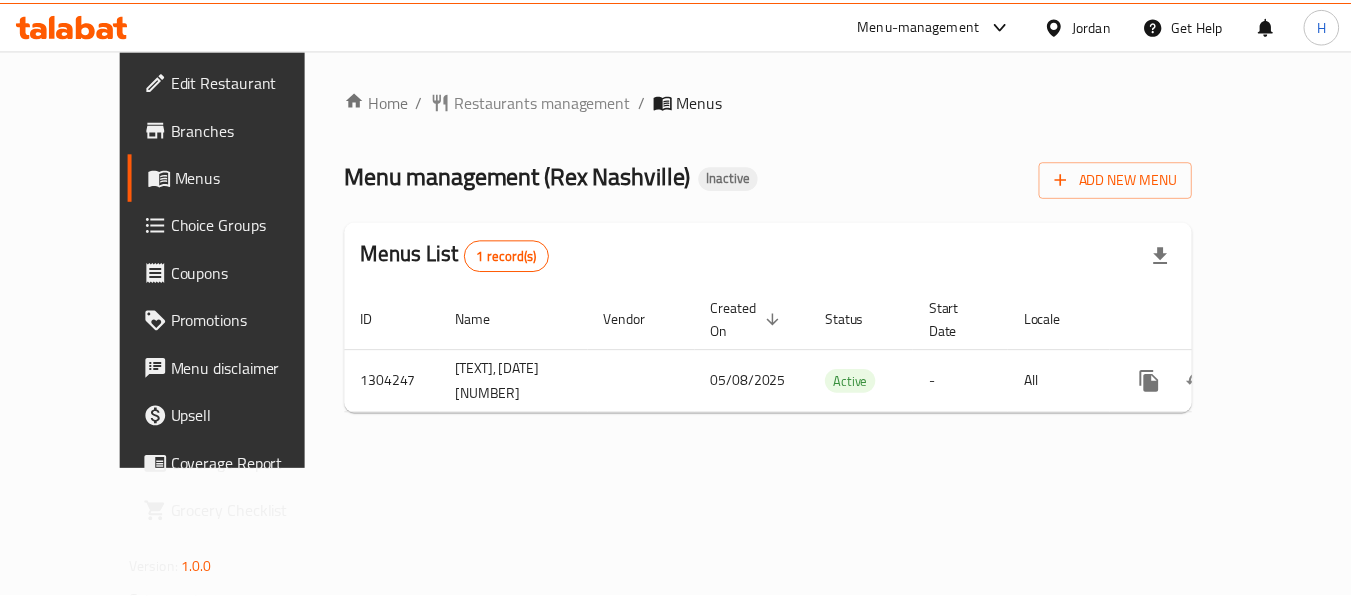 scroll, scrollTop: 0, scrollLeft: 0, axis: both 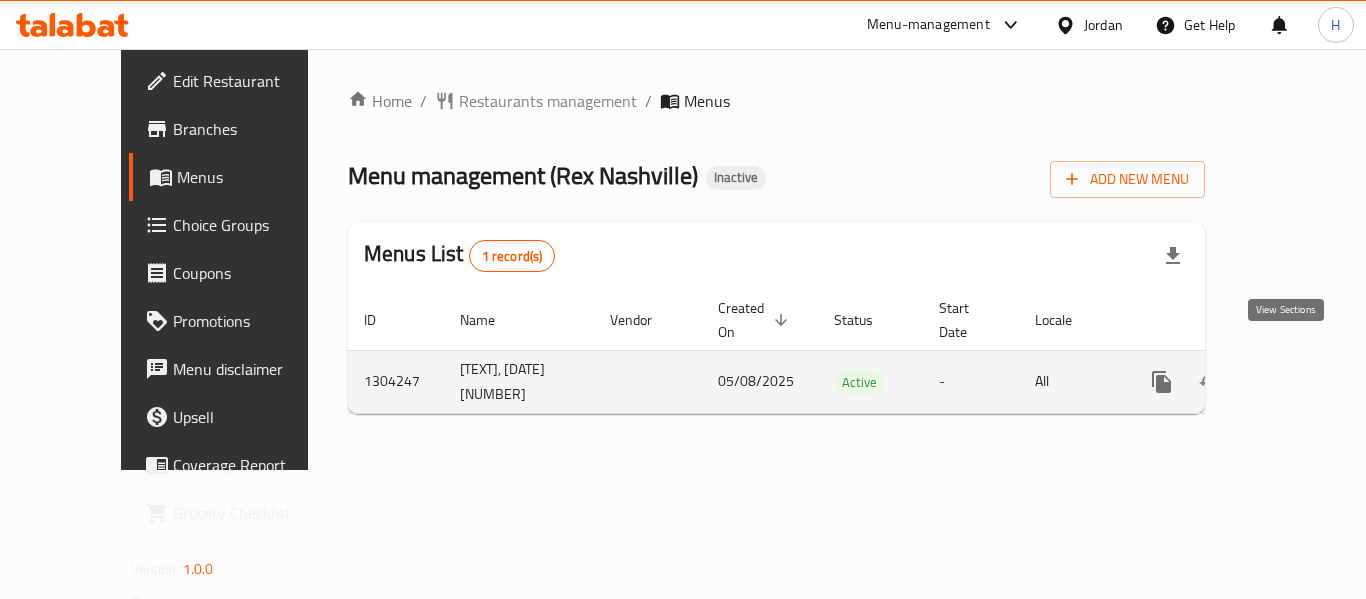 click 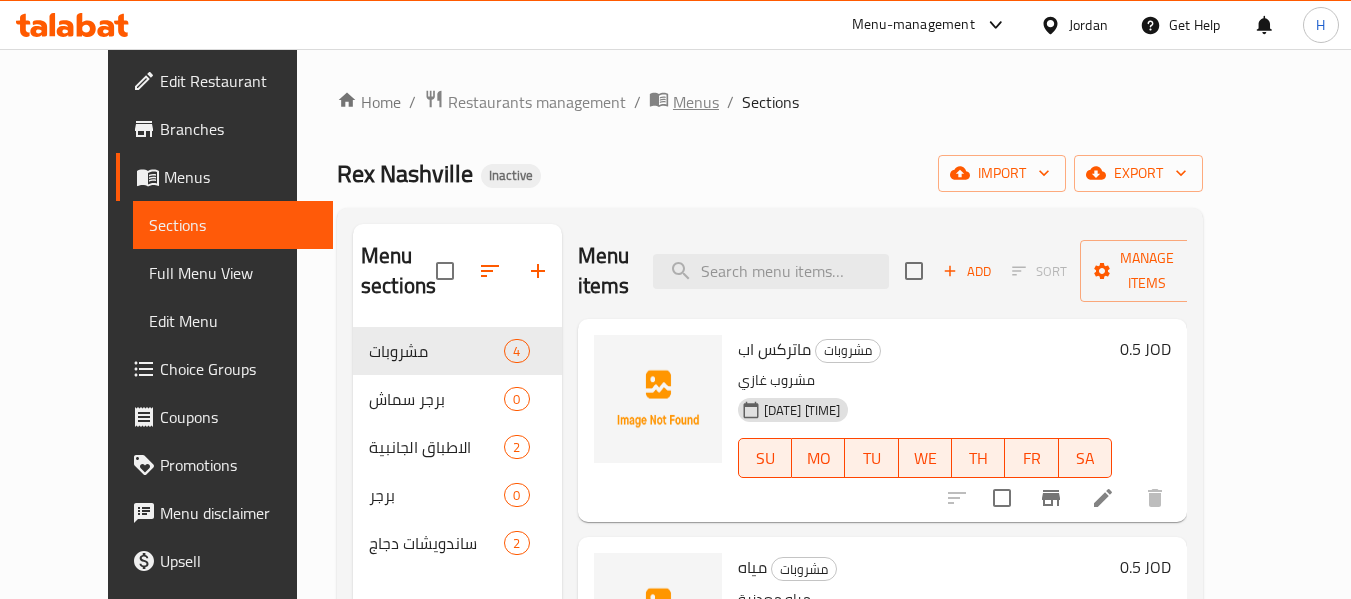 click on "Menus" at bounding box center (696, 102) 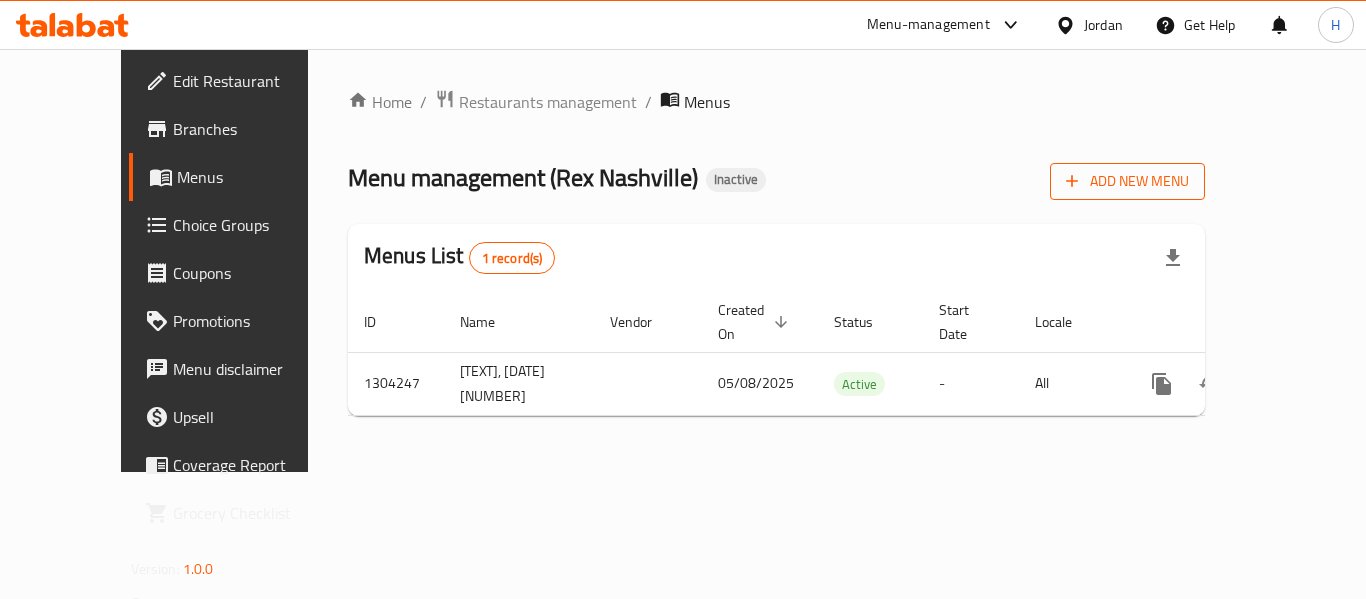 click 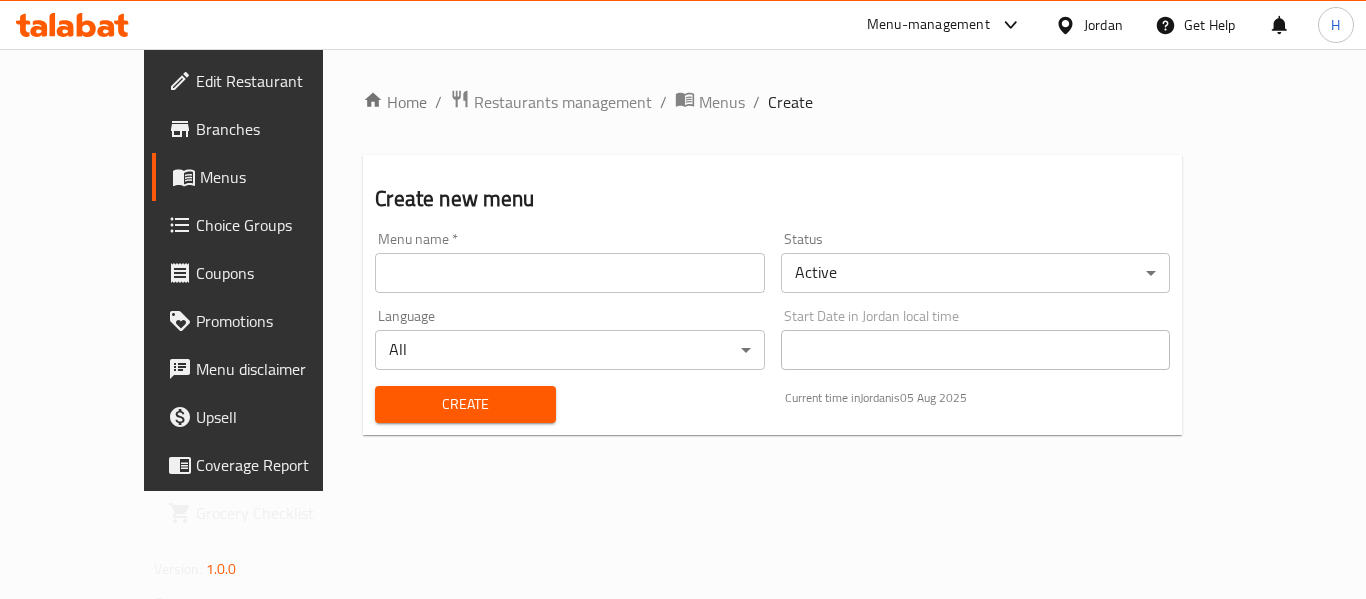 click at bounding box center (570, 273) 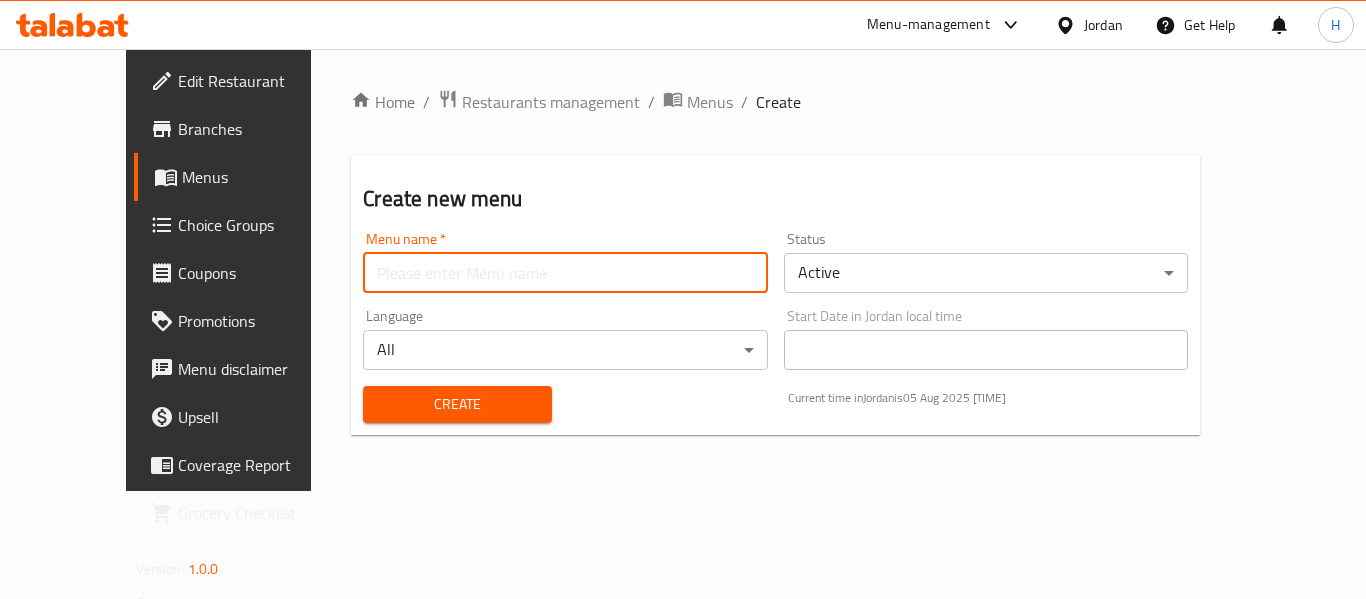 type on "New Menu" 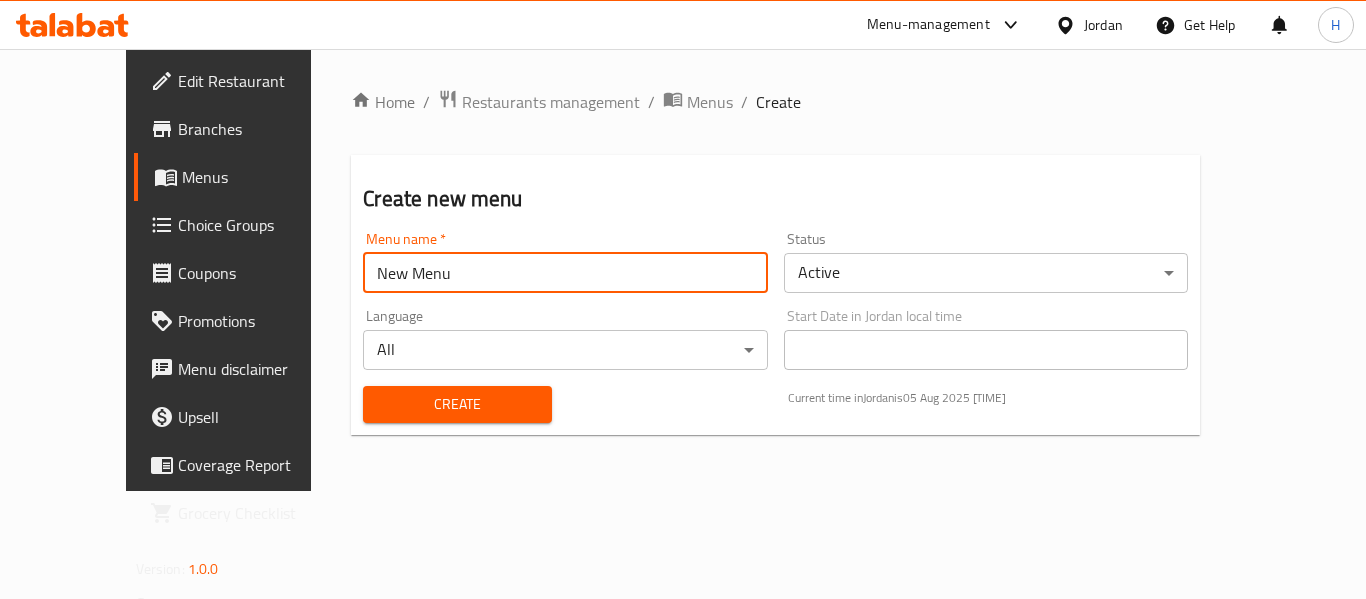 click on "Create" at bounding box center (457, 404) 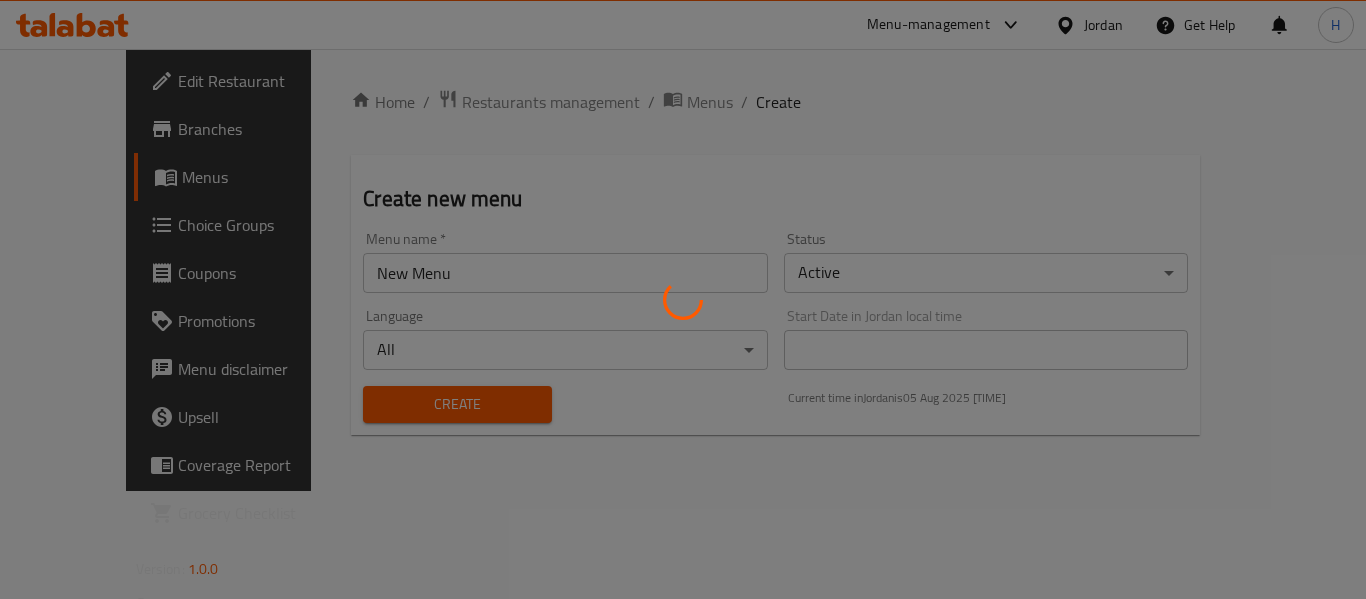 type 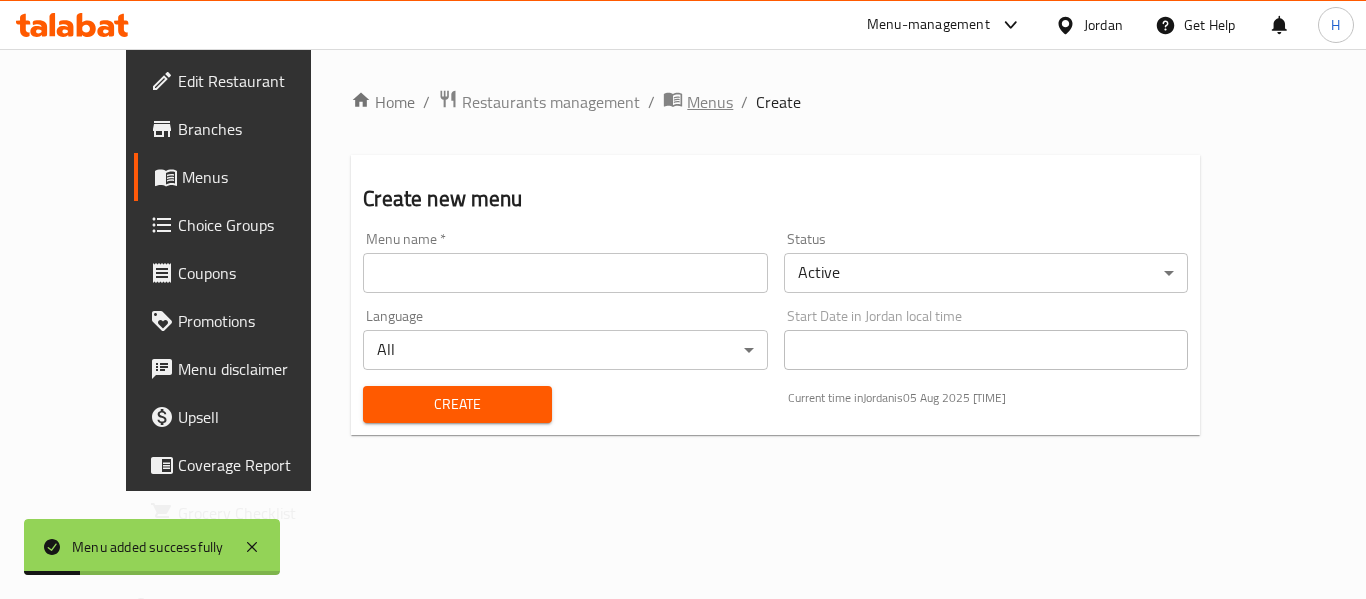click on "Menus" at bounding box center [710, 102] 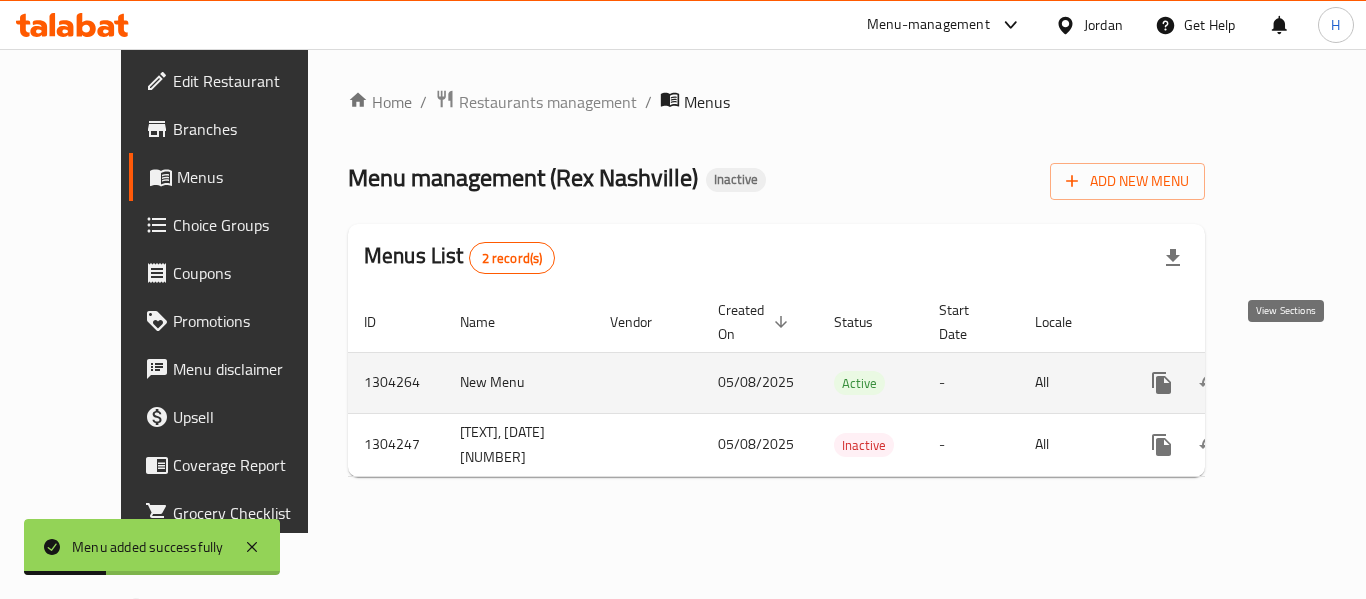 click 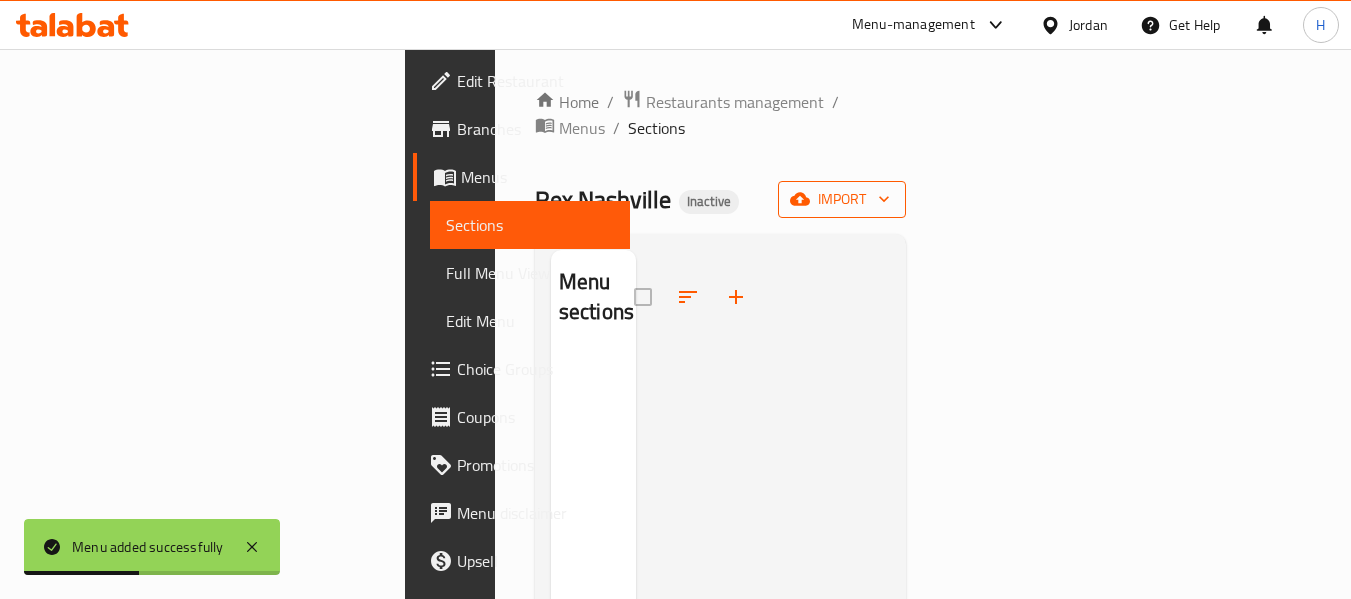 click on "import" at bounding box center [842, 199] 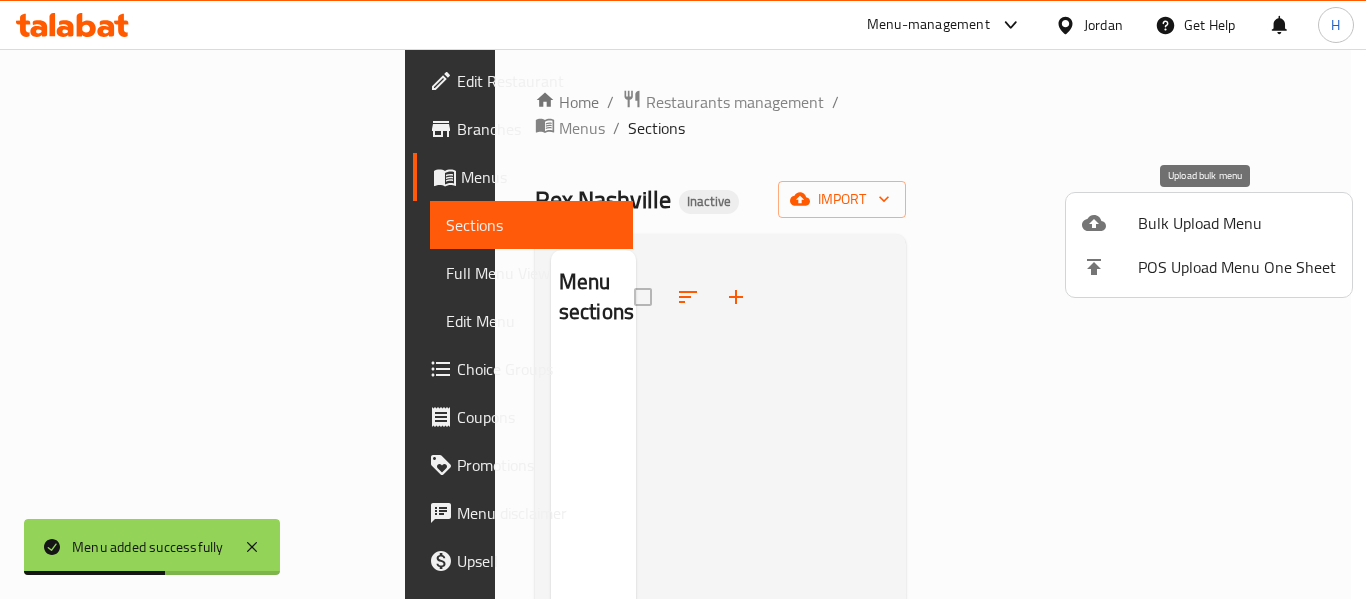 click on "Bulk Upload Menu" at bounding box center (1237, 223) 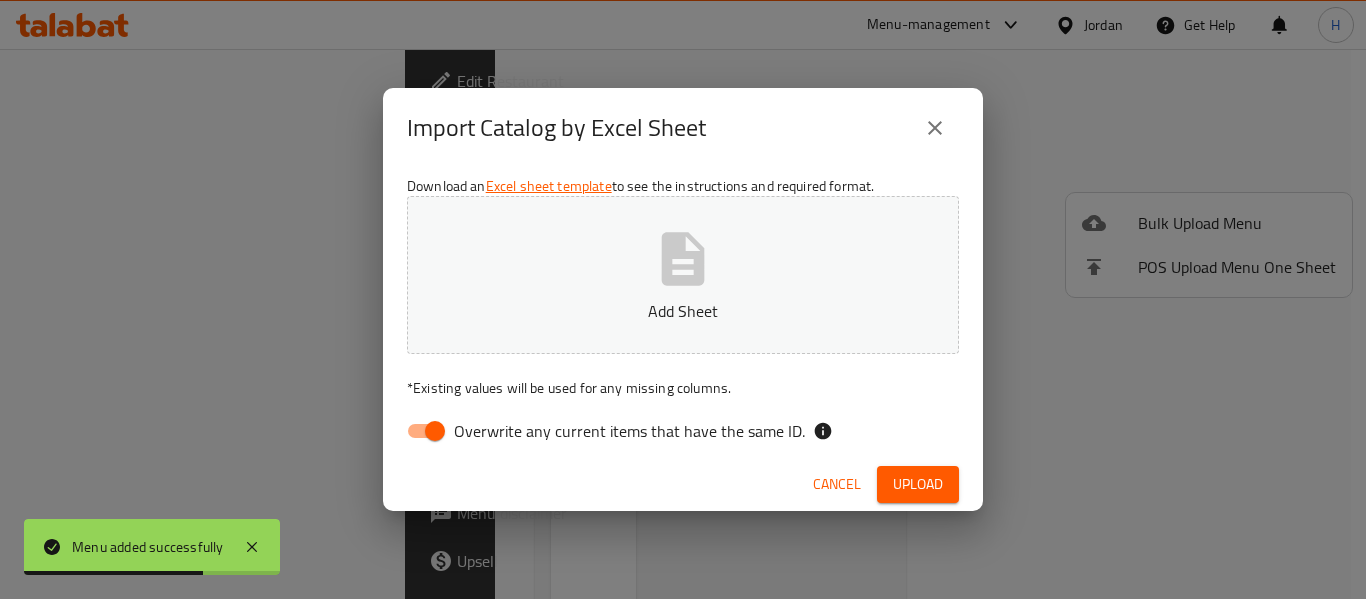 click on "Overwrite any current items that have the same ID." at bounding box center (435, 431) 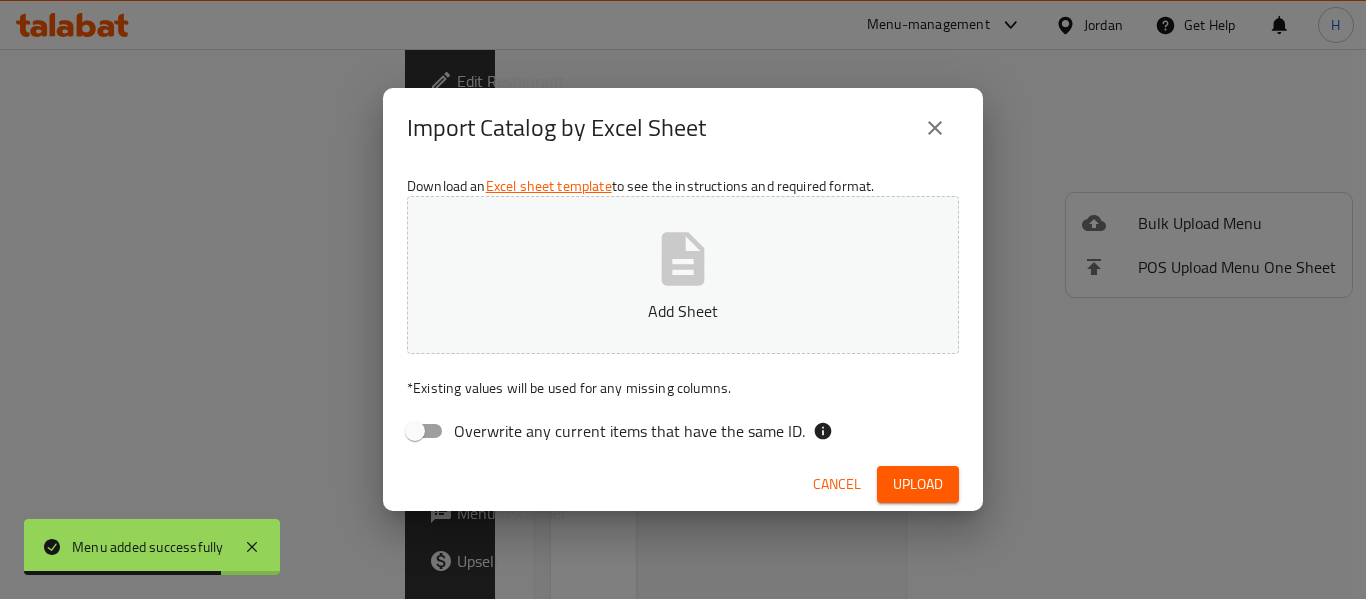 click on "Add Sheet" at bounding box center [683, 311] 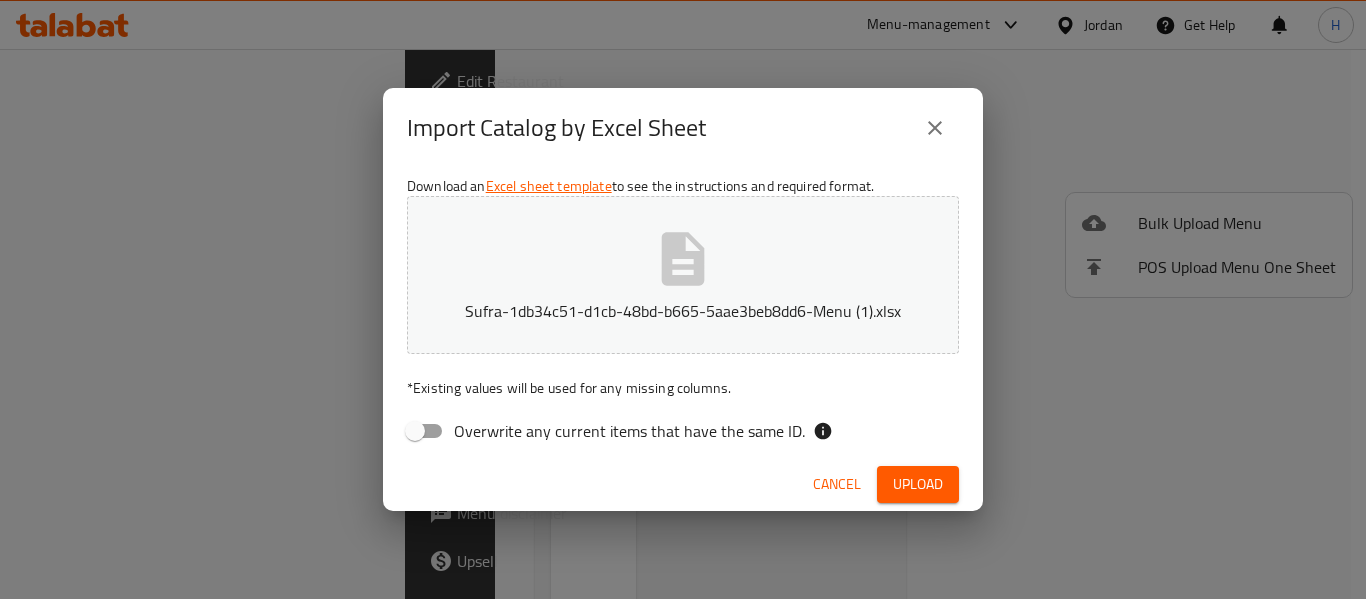 click on "Upload" at bounding box center (918, 484) 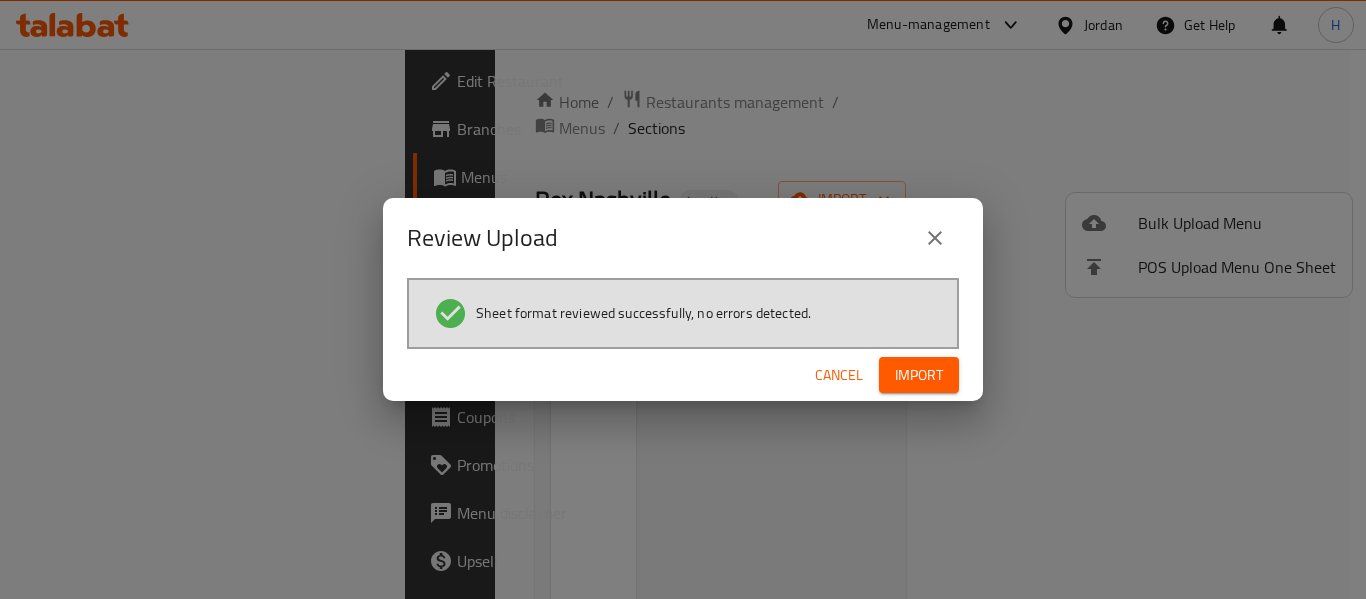 click on "Import" at bounding box center (919, 375) 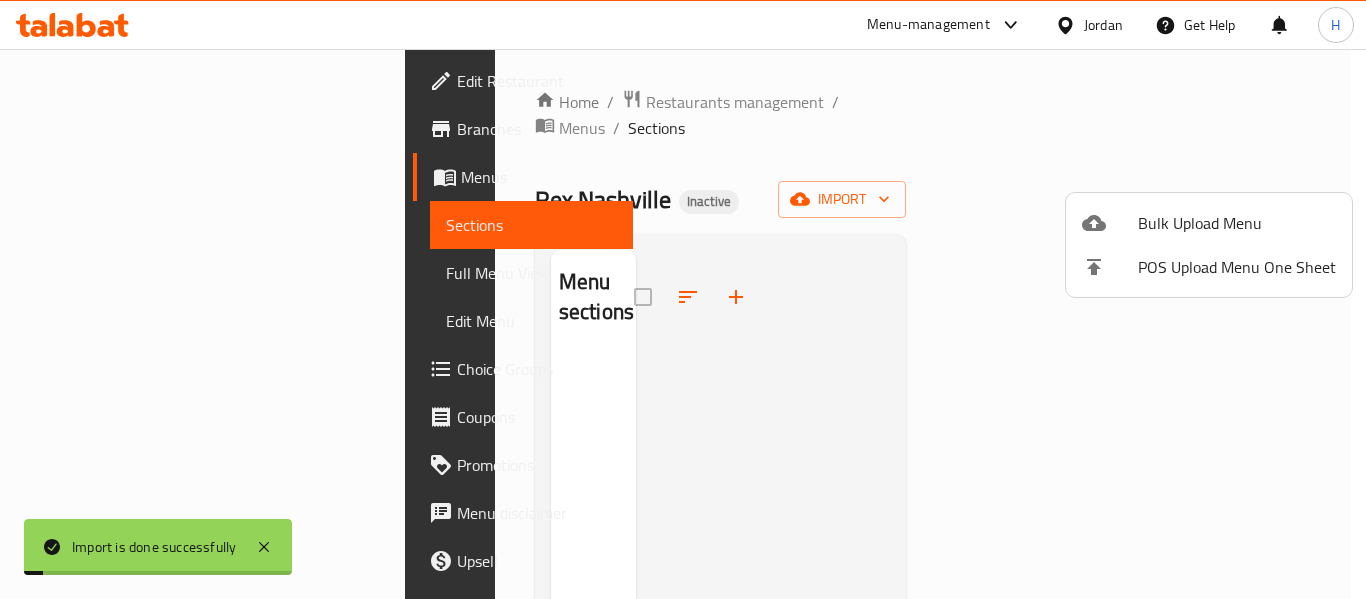 click at bounding box center [683, 299] 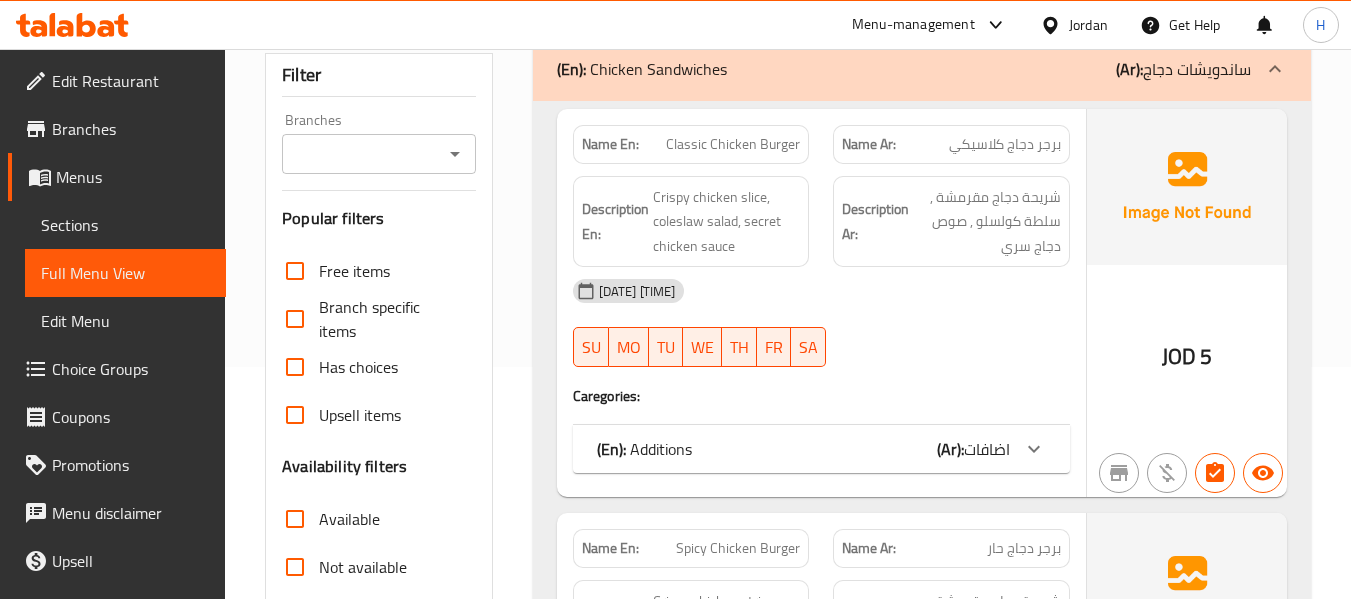 scroll, scrollTop: 267, scrollLeft: 0, axis: vertical 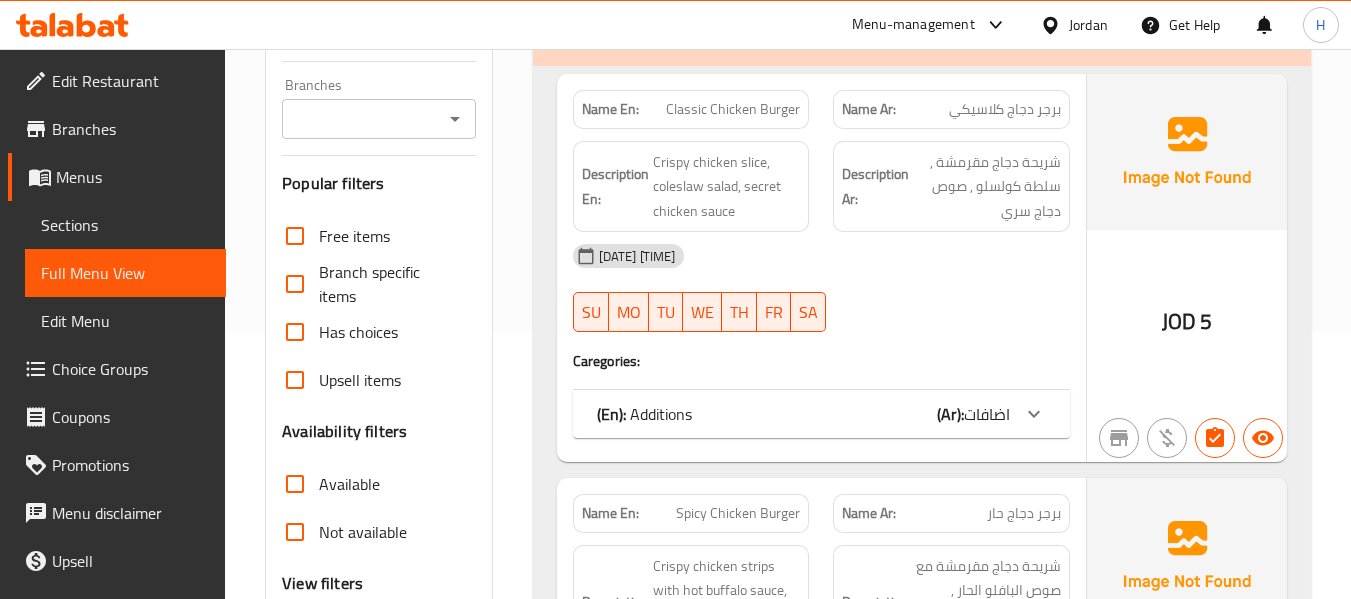click on "(En):   Additions (Ar): اضافات" at bounding box center (803, 414) 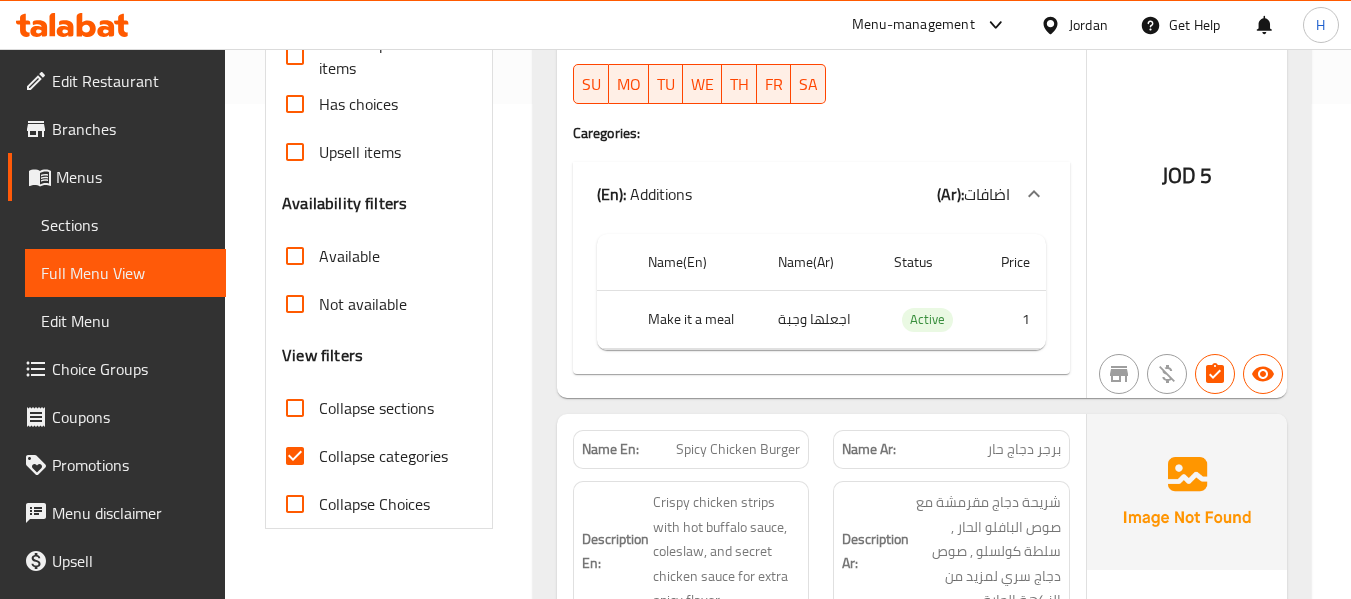 scroll, scrollTop: 533, scrollLeft: 0, axis: vertical 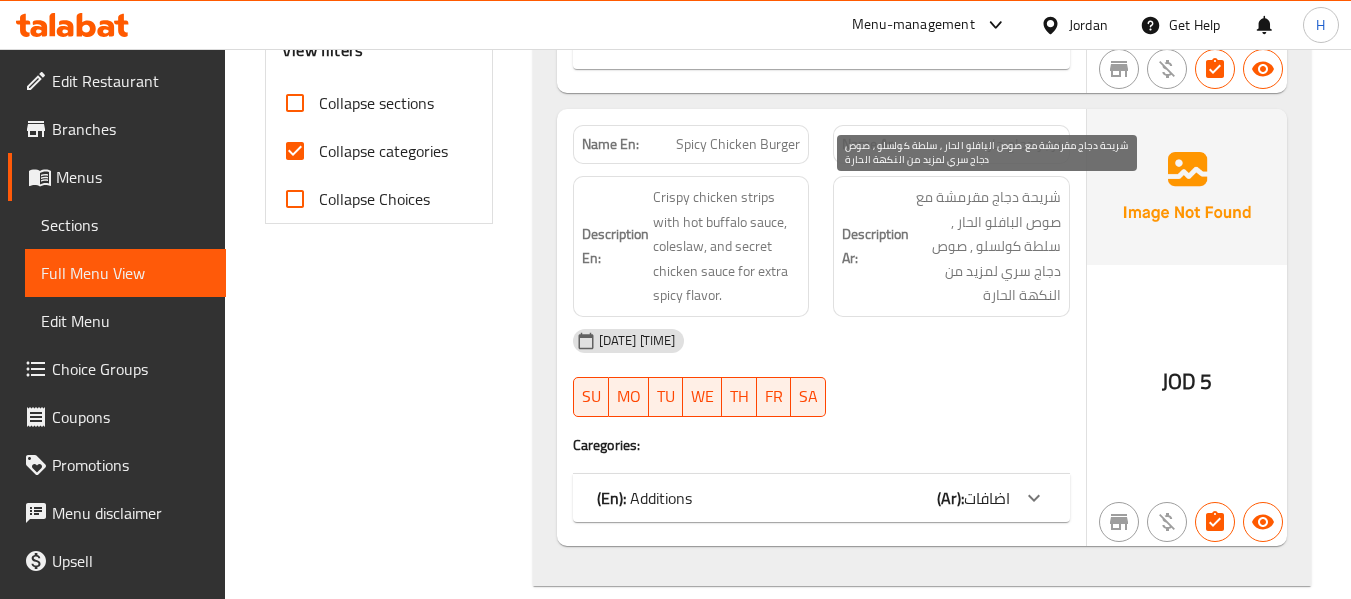 click on "شريحة دجاج مقرمشة مع صوص البافلو الحار , سلطة كولسلو , صوص دجاج سري لمزيد من النكهة الحارة" at bounding box center [987, 246] 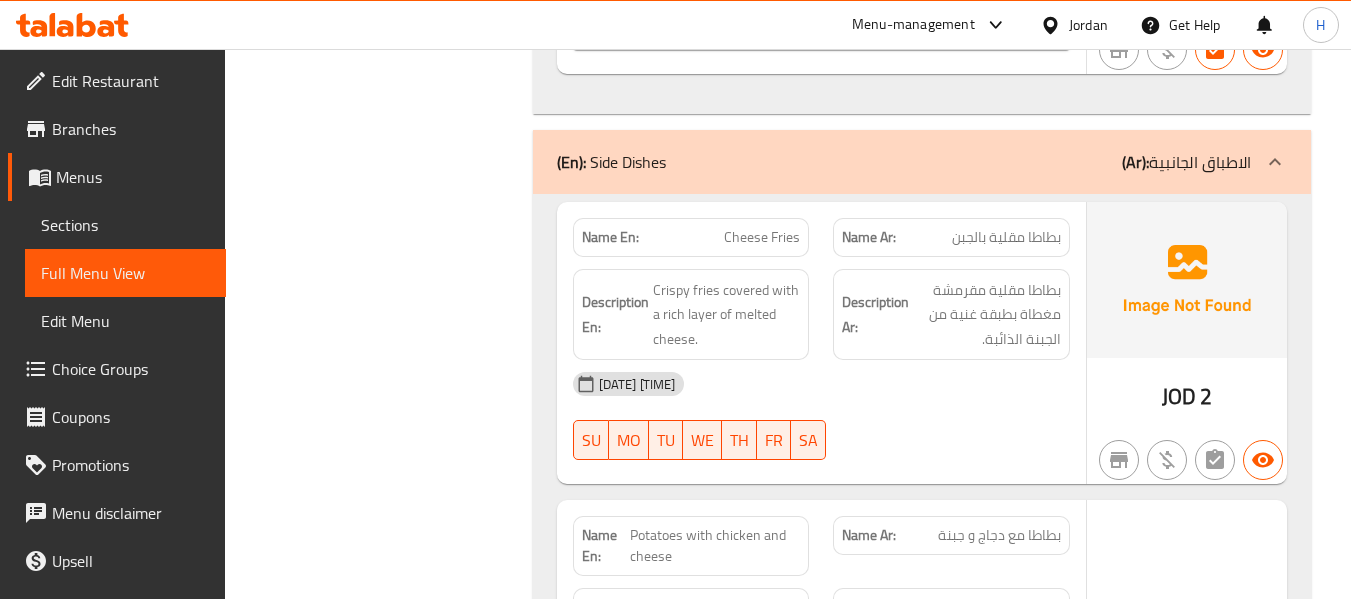 scroll, scrollTop: 1333, scrollLeft: 0, axis: vertical 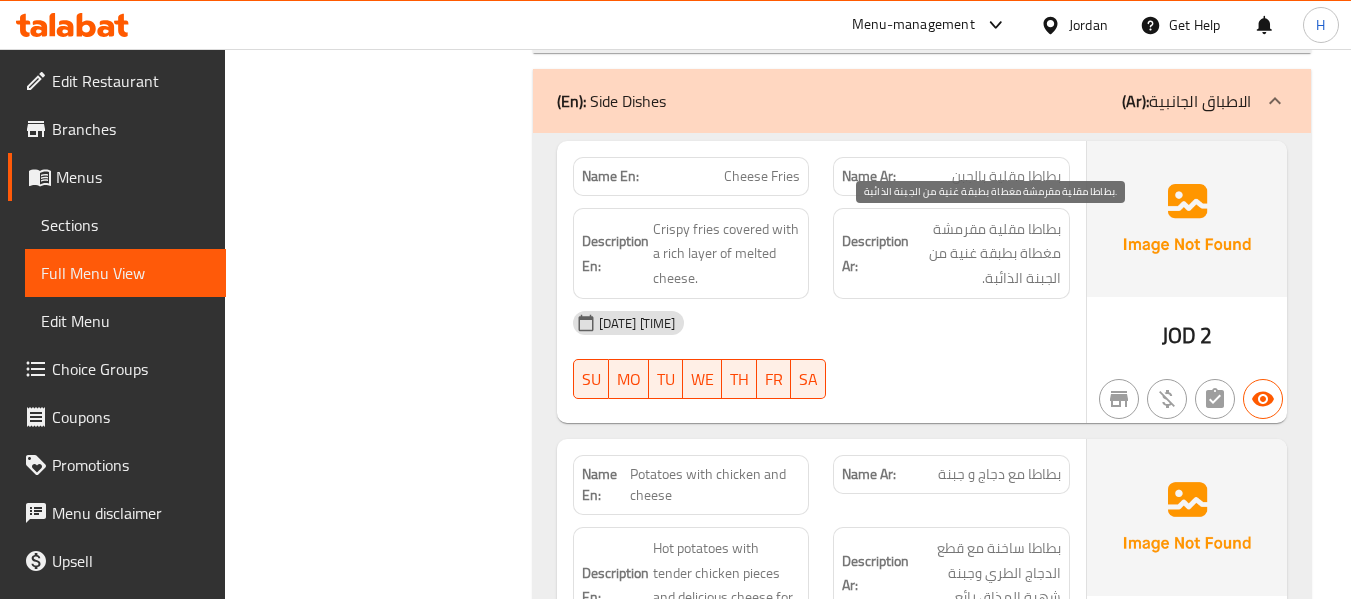 click on "بطاطا مقلية مقرمشة مغطاة بطبقة غنية من الجبنة الذائبة." at bounding box center [987, 254] 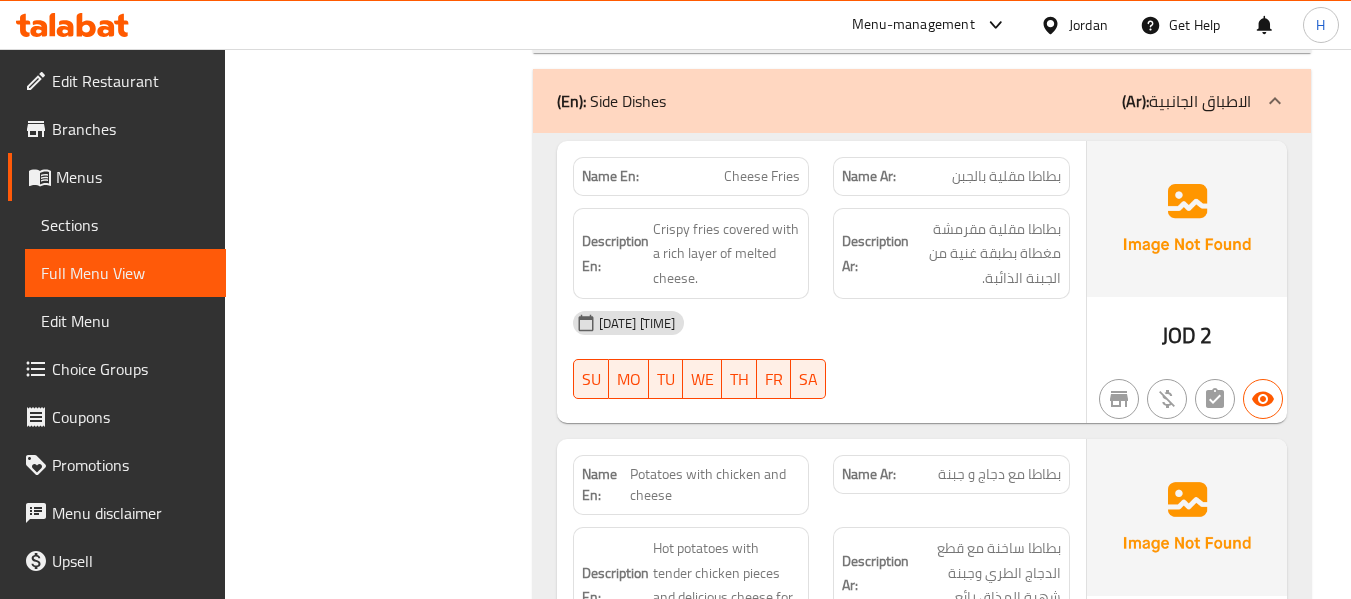 click on "Description Ar: بطاطا مقلية مقرمشة مغطاة بطبقة غنية من الجبنة الذائبة." at bounding box center [951, -879] 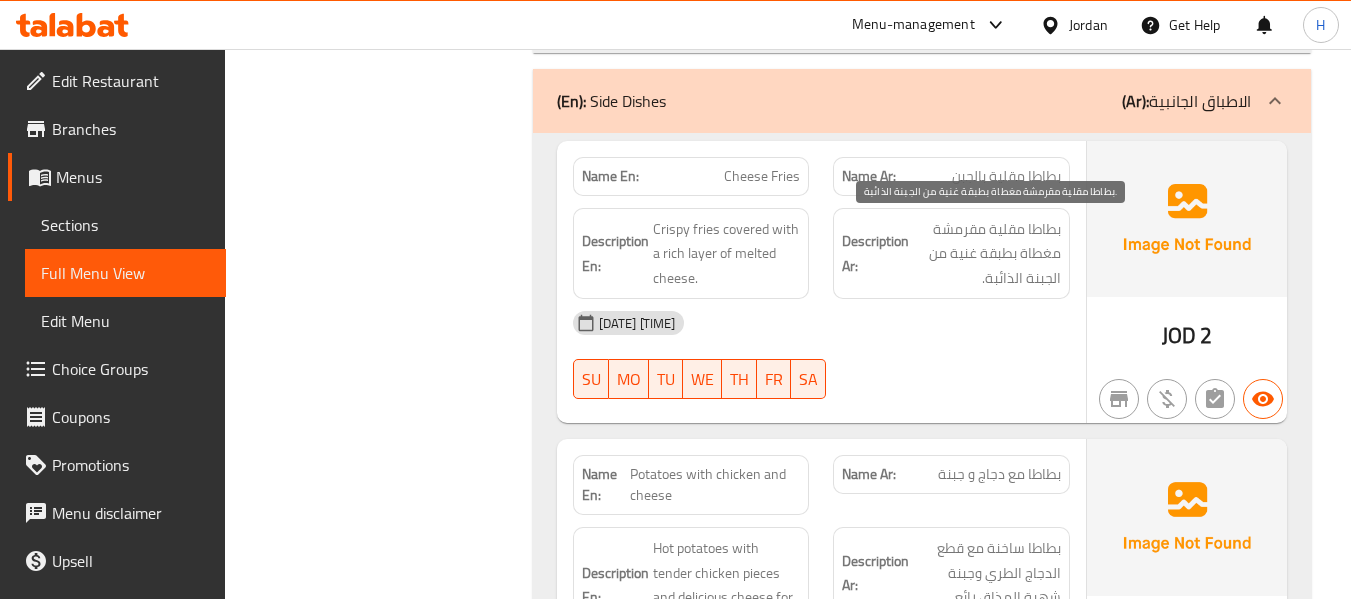 click on "بطاطا مقلية مقرمشة مغطاة بطبقة غنية من الجبنة الذائبة." at bounding box center (987, 254) 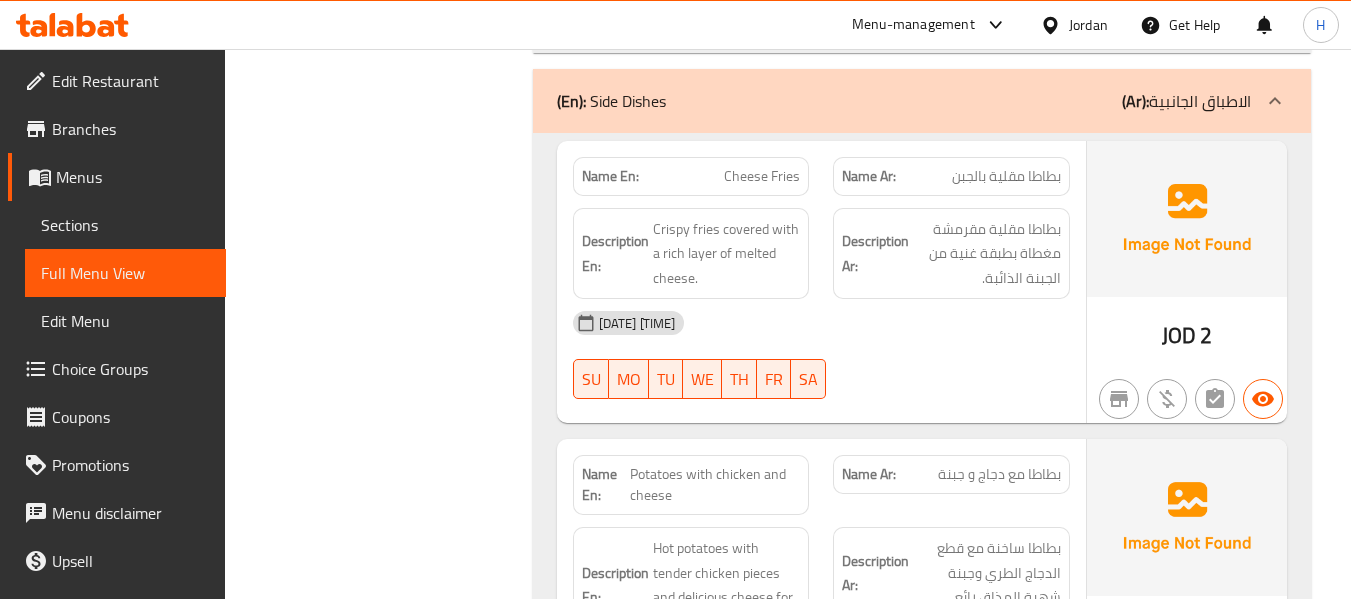 click on "بطاطا مقلية بالجبن" at bounding box center [1005, -957] 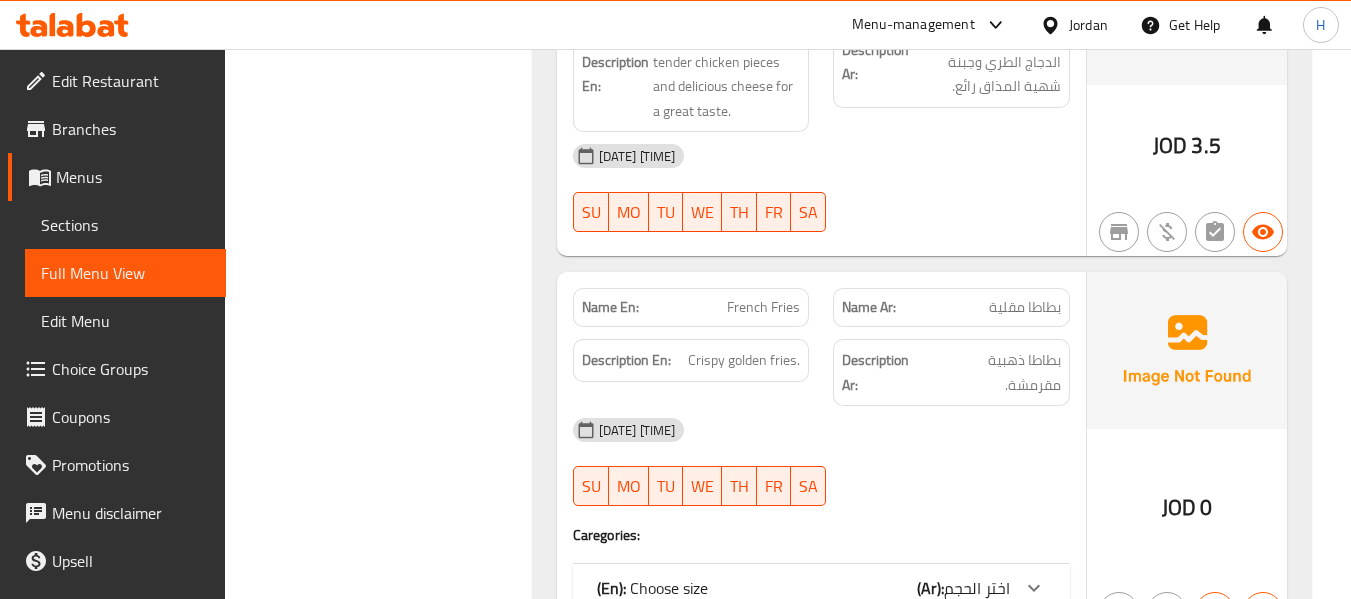 scroll, scrollTop: 1867, scrollLeft: 0, axis: vertical 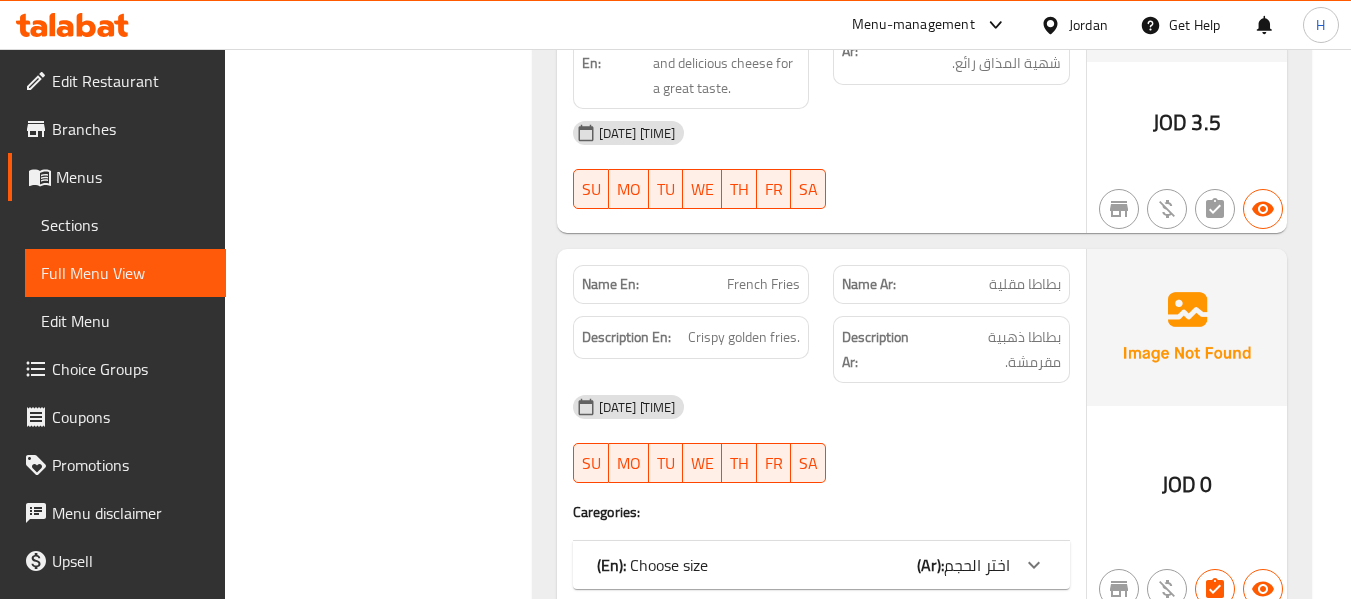 click on "(Ar):" at bounding box center [950, -1178] 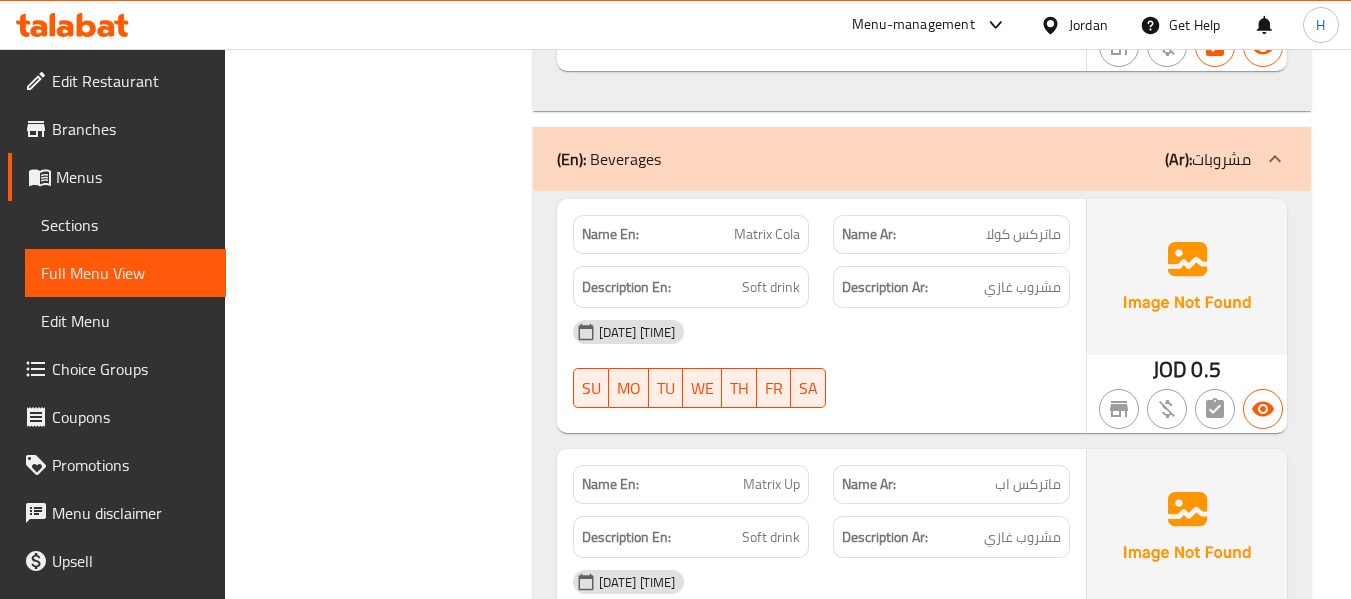 scroll, scrollTop: 2667, scrollLeft: 0, axis: vertical 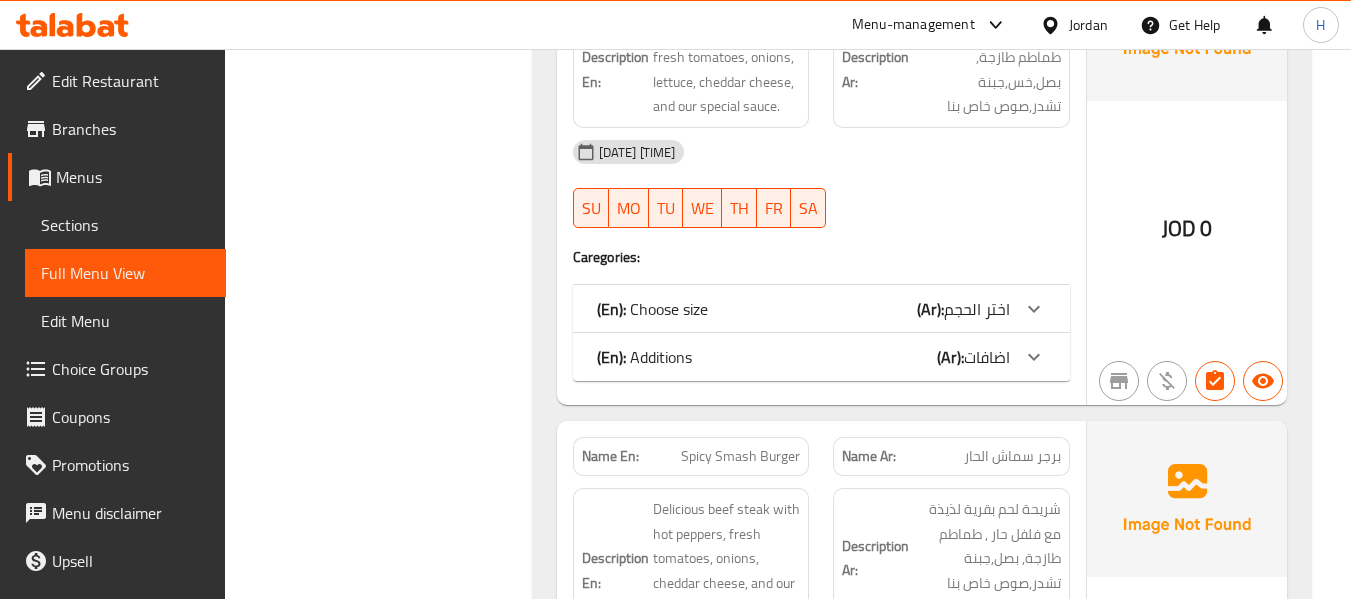 click on "(En):   Additions (Ar): اضافات" at bounding box center (803, -3311) 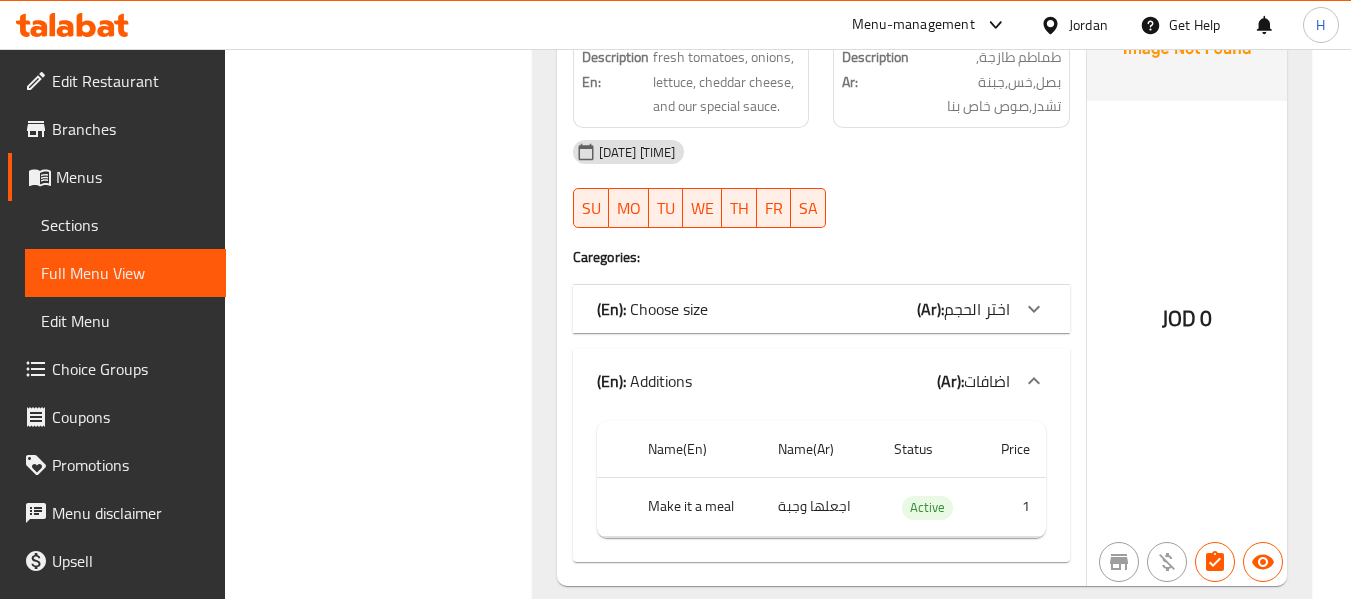 click on "(En):   Choose size (Ar): اختر الحجم" at bounding box center (821, -3311) 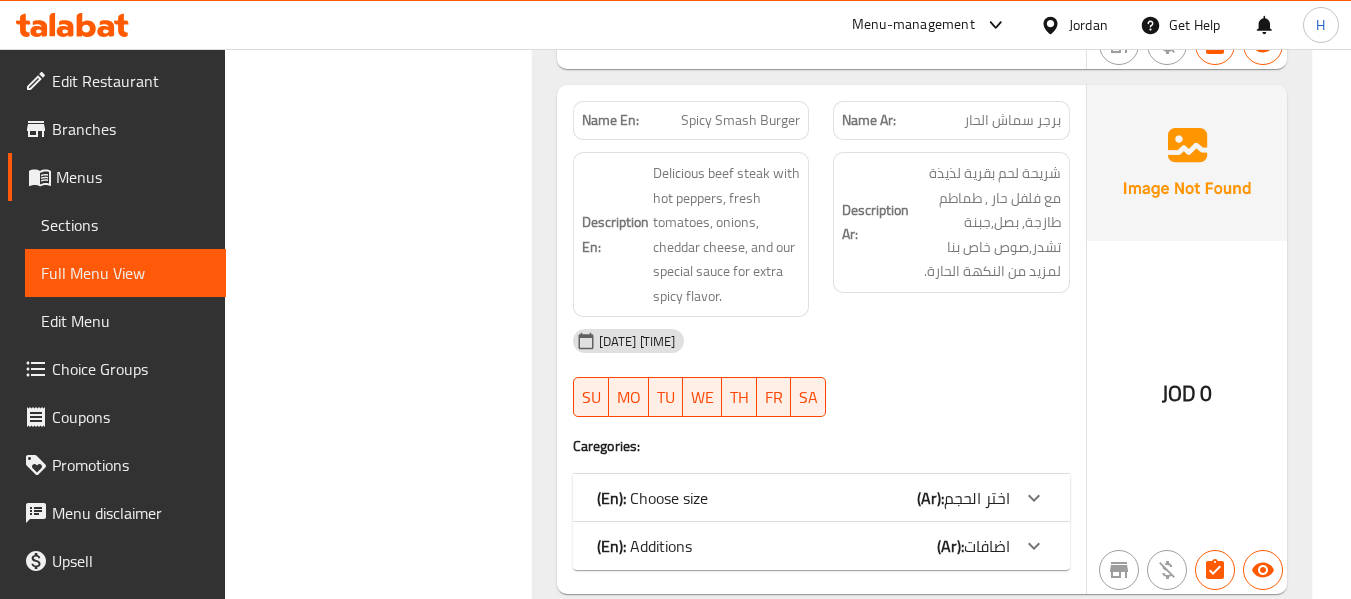 scroll, scrollTop: 5067, scrollLeft: 0, axis: vertical 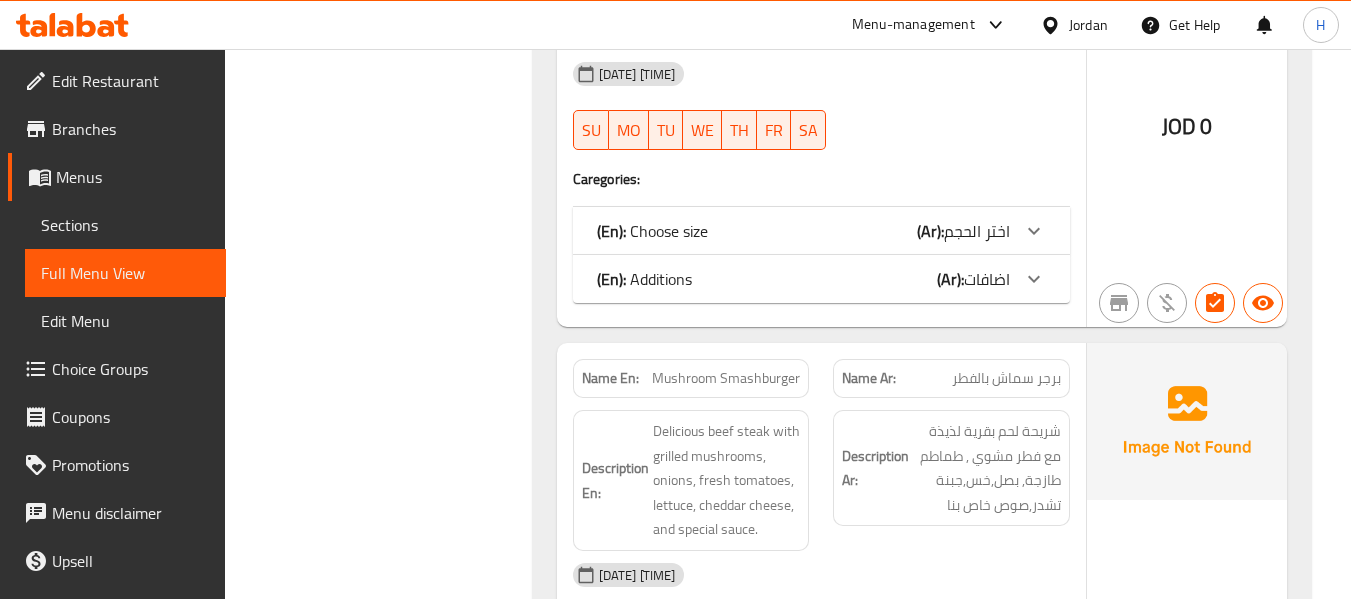 click on "(En):   Choose size (Ar): اختر الحجم" at bounding box center [803, -4378] 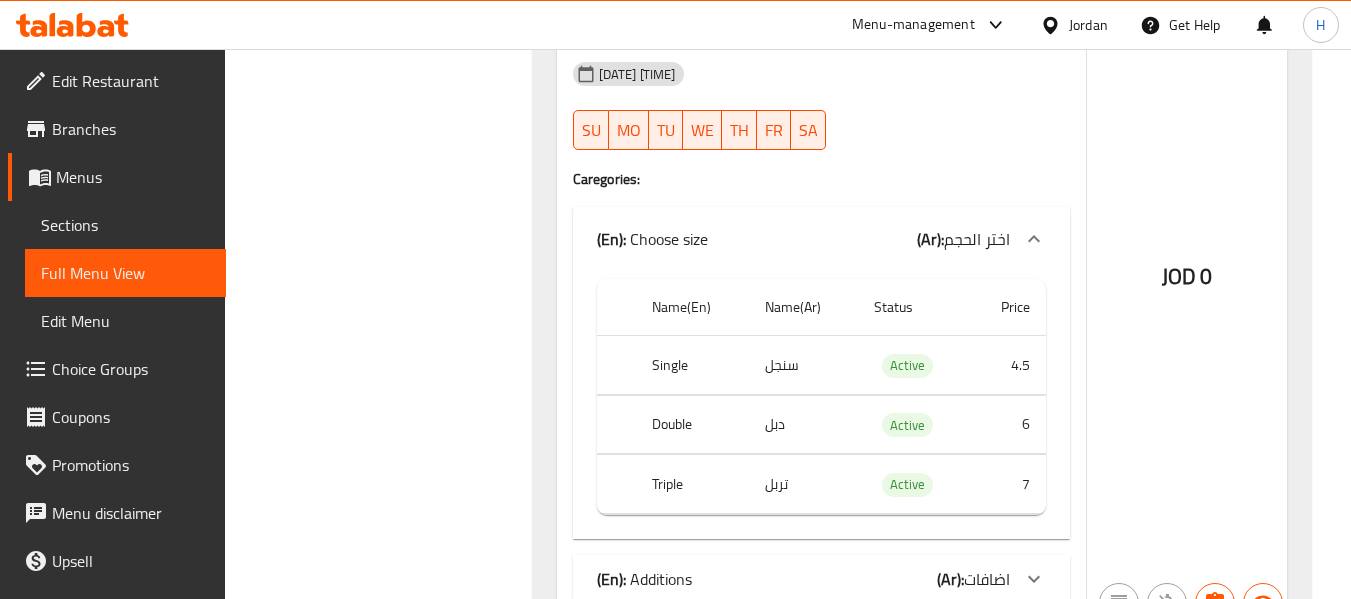 click on "(En):   Additions (Ar): اضافات" at bounding box center (803, -4378) 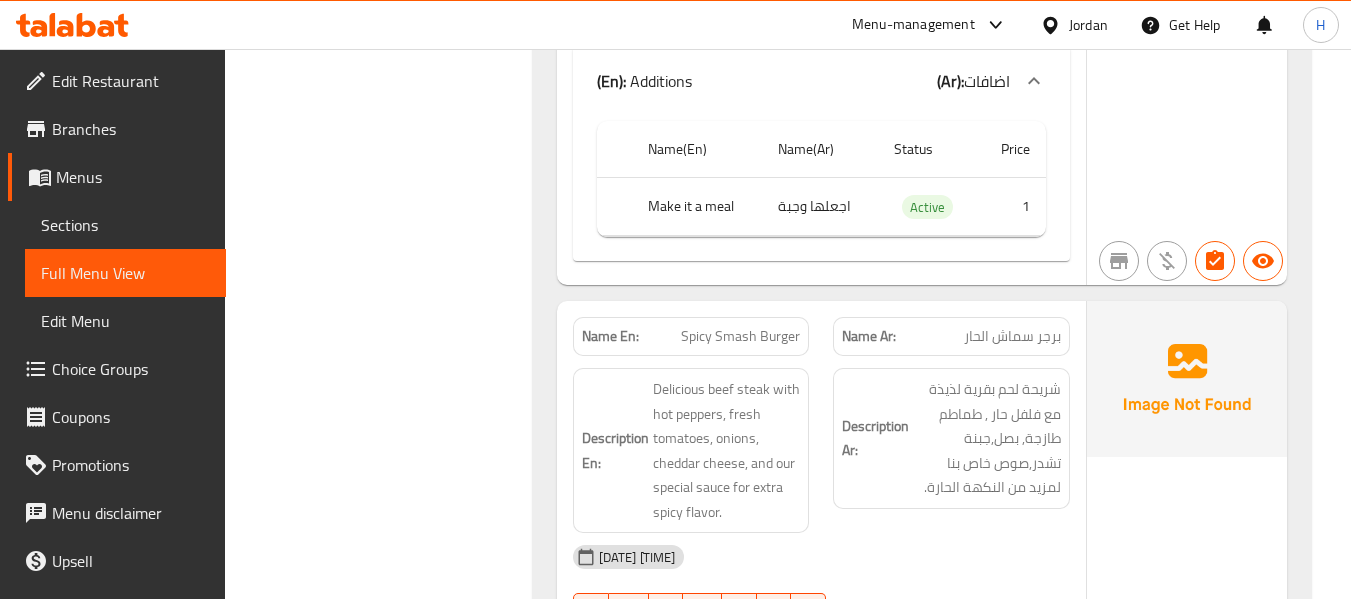 scroll, scrollTop: 4533, scrollLeft: 0, axis: vertical 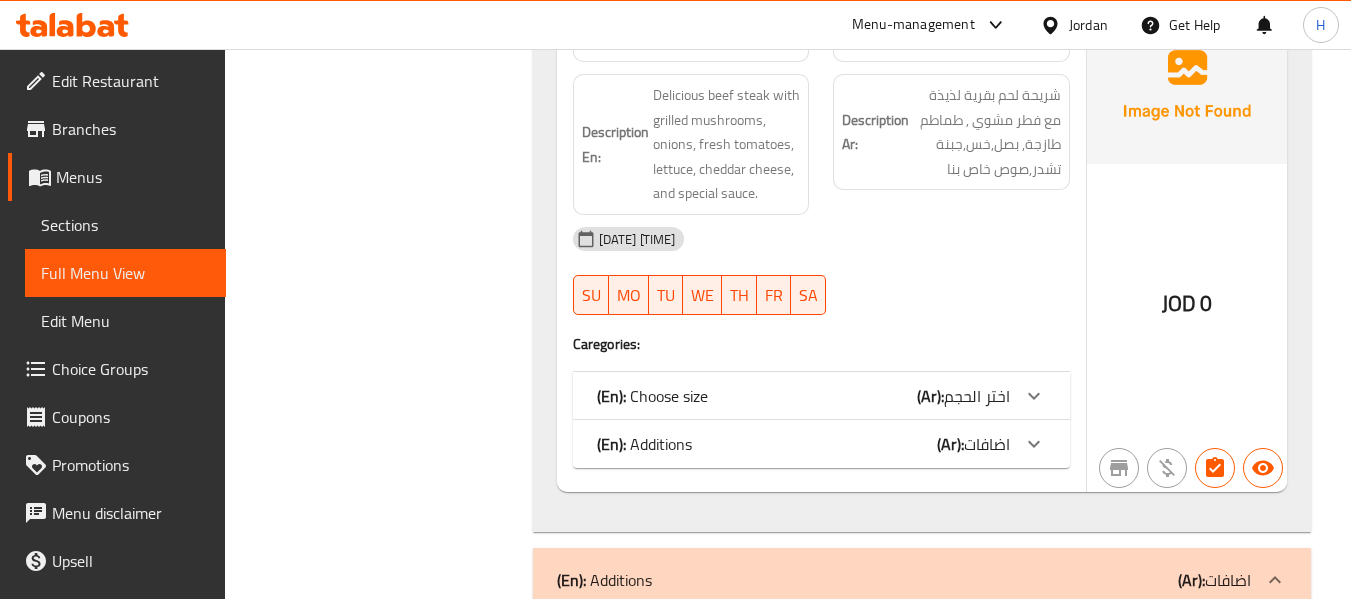 click on "اختر الحجم" at bounding box center [987, -5178] 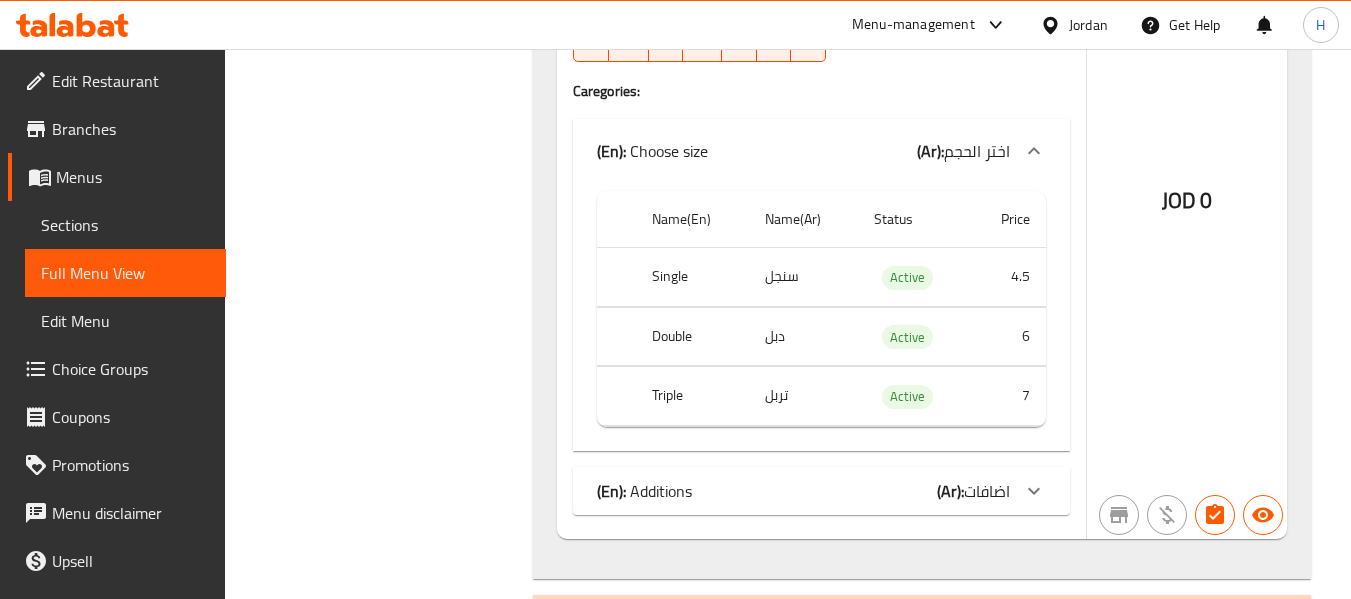 scroll, scrollTop: 6133, scrollLeft: 0, axis: vertical 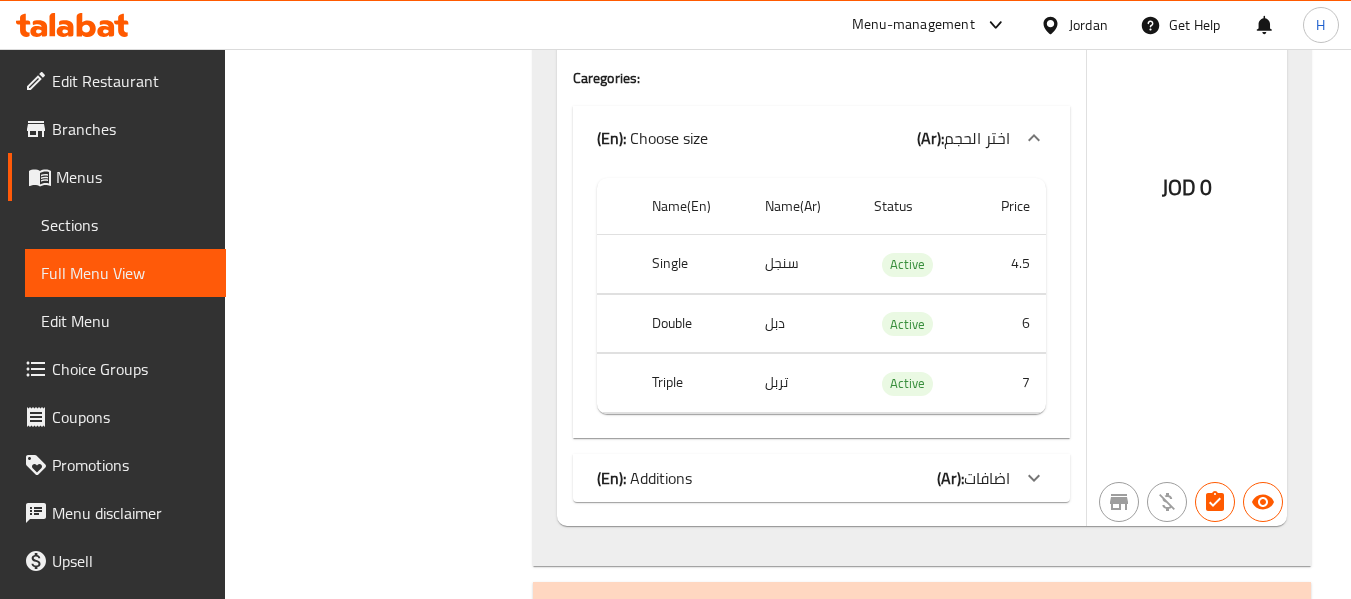 click on "اضافات" at bounding box center [987, -5444] 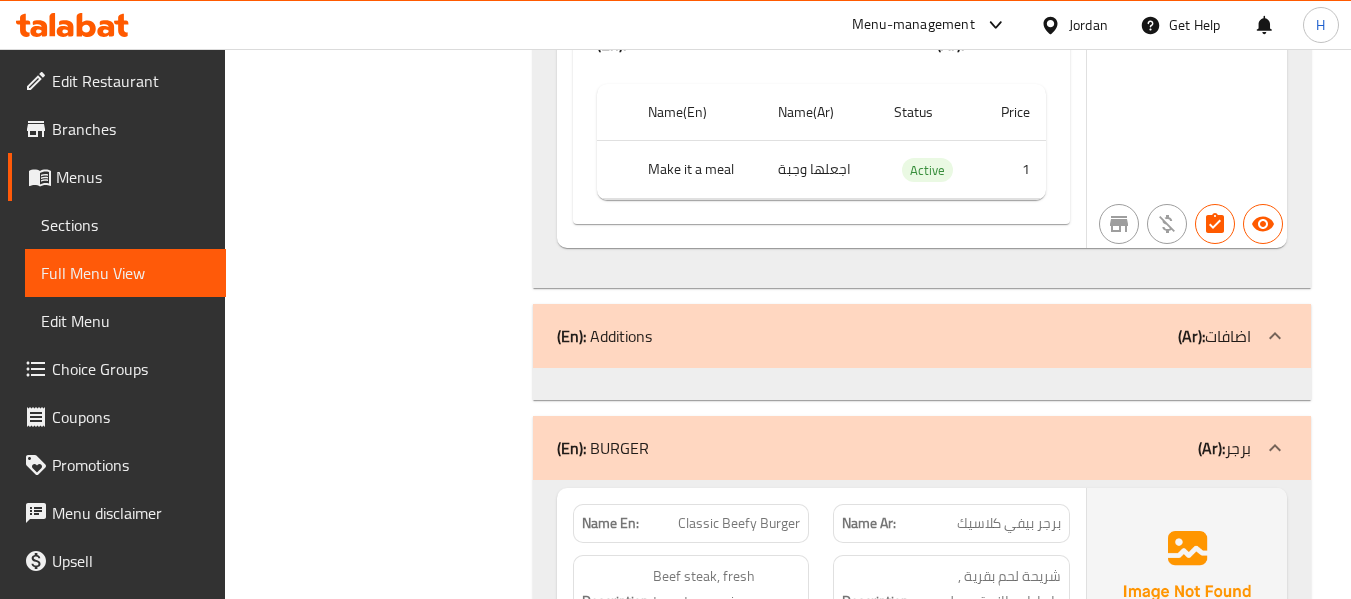 scroll, scrollTop: 6667, scrollLeft: 0, axis: vertical 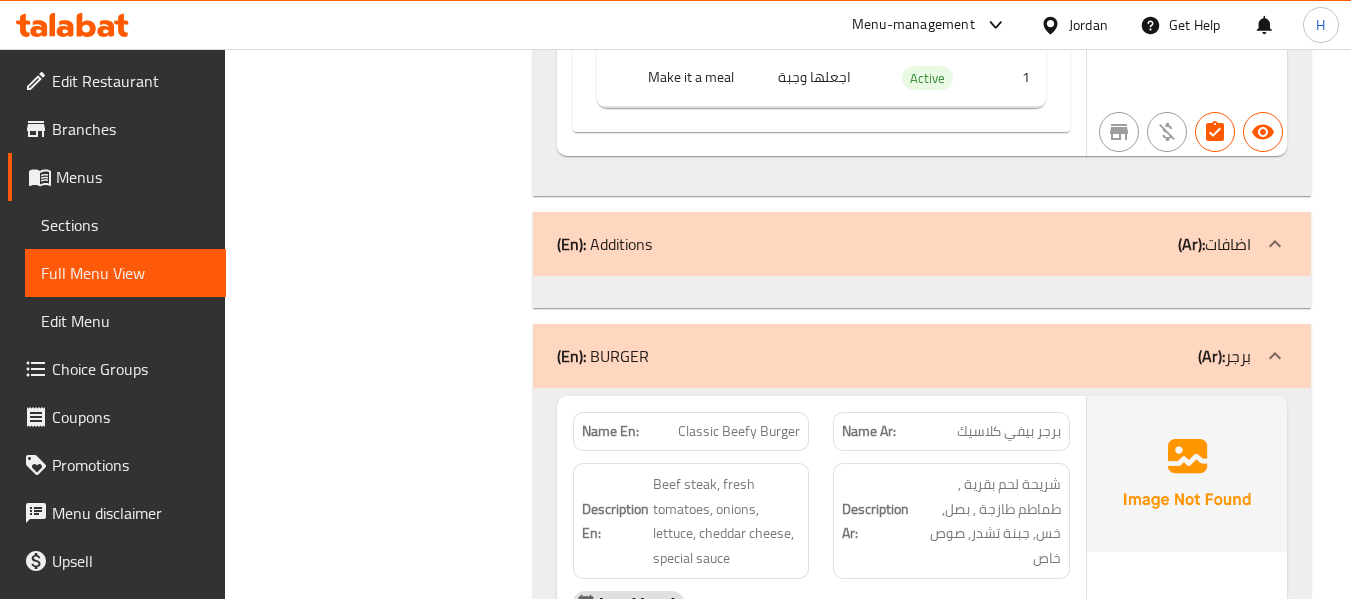 click on "(En):   Additions (Ar): اضافات" at bounding box center [904, -6366] 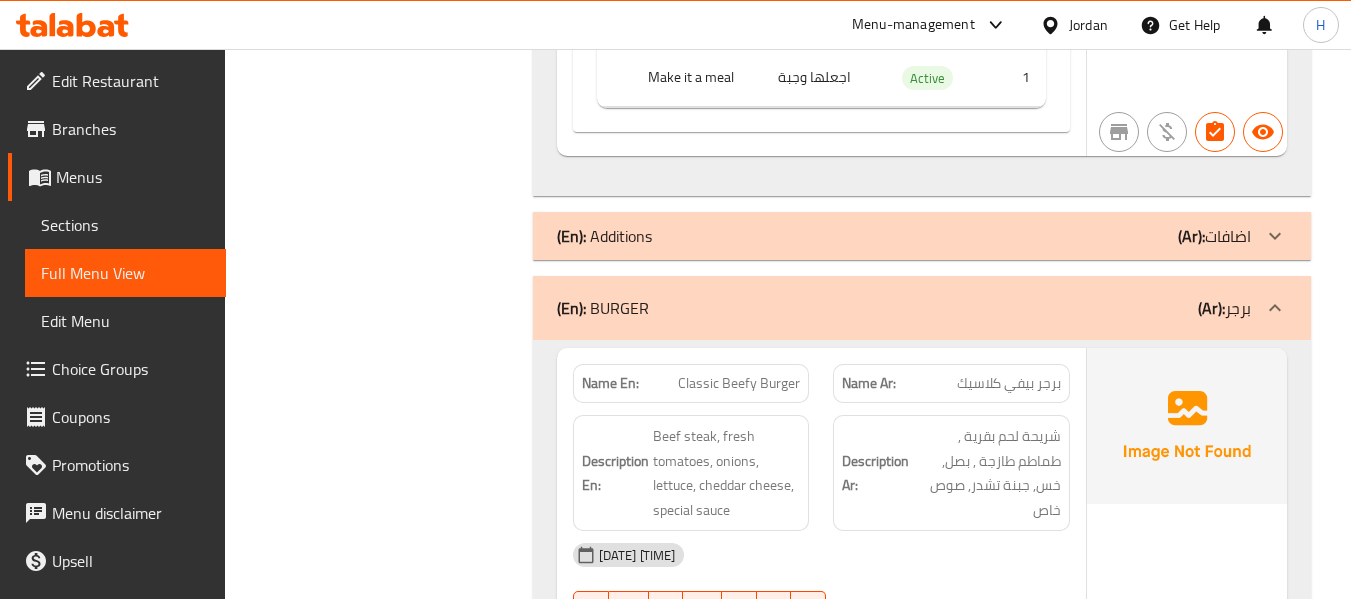 click on "(En):   Additions (Ar): اضافات" at bounding box center (922, -6366) 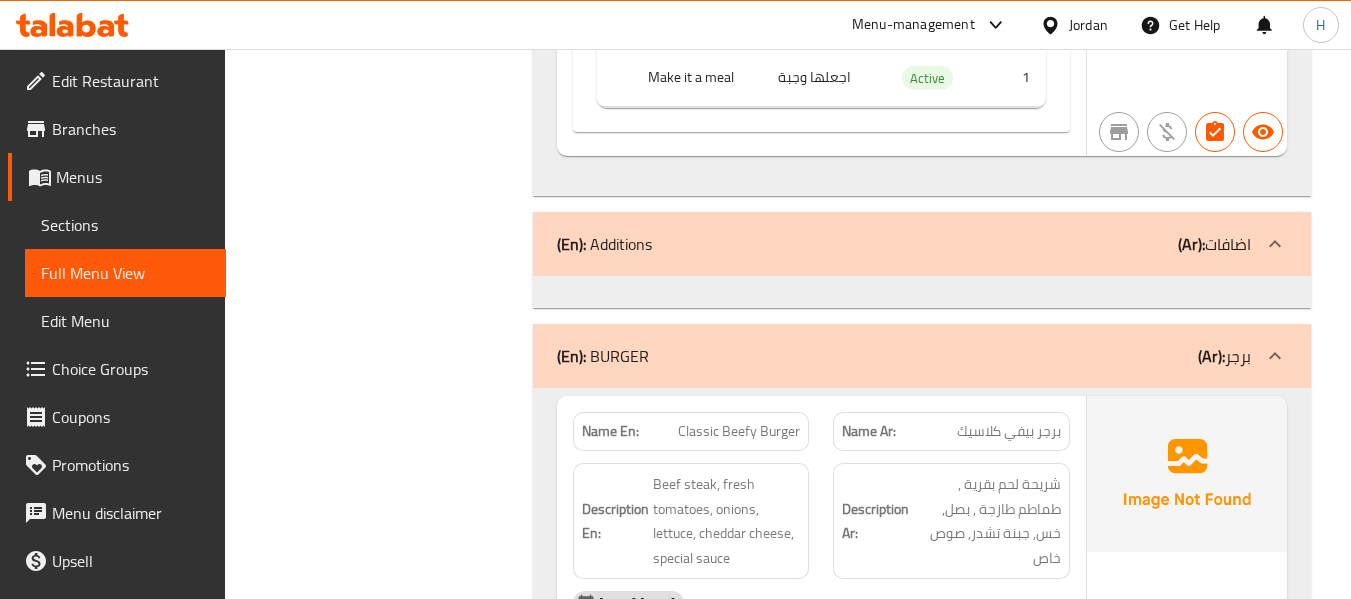 click on "Sections" at bounding box center (125, 225) 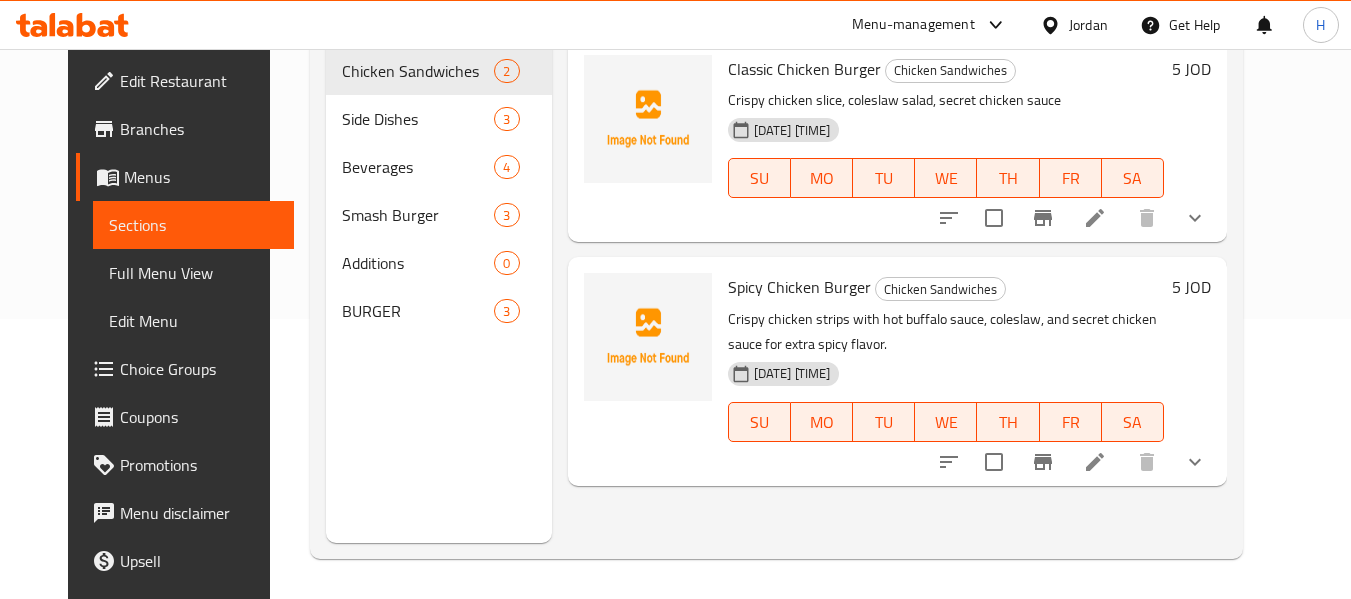 scroll, scrollTop: 280, scrollLeft: 0, axis: vertical 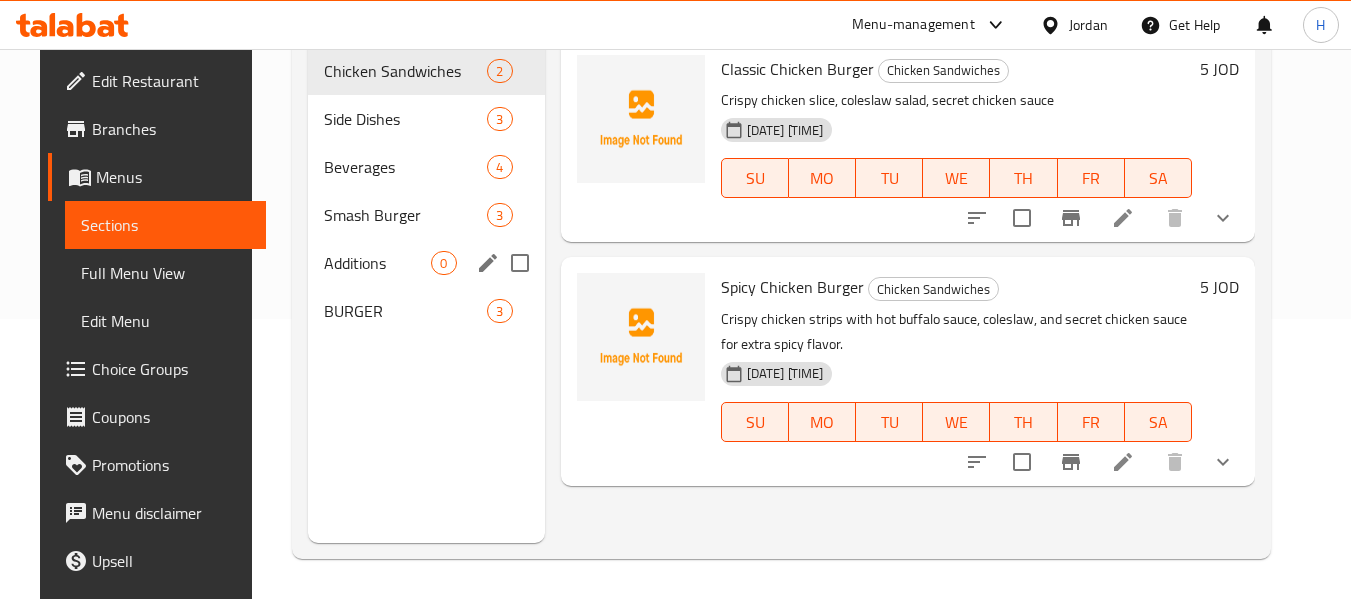 click on "Additions" at bounding box center [378, 263] 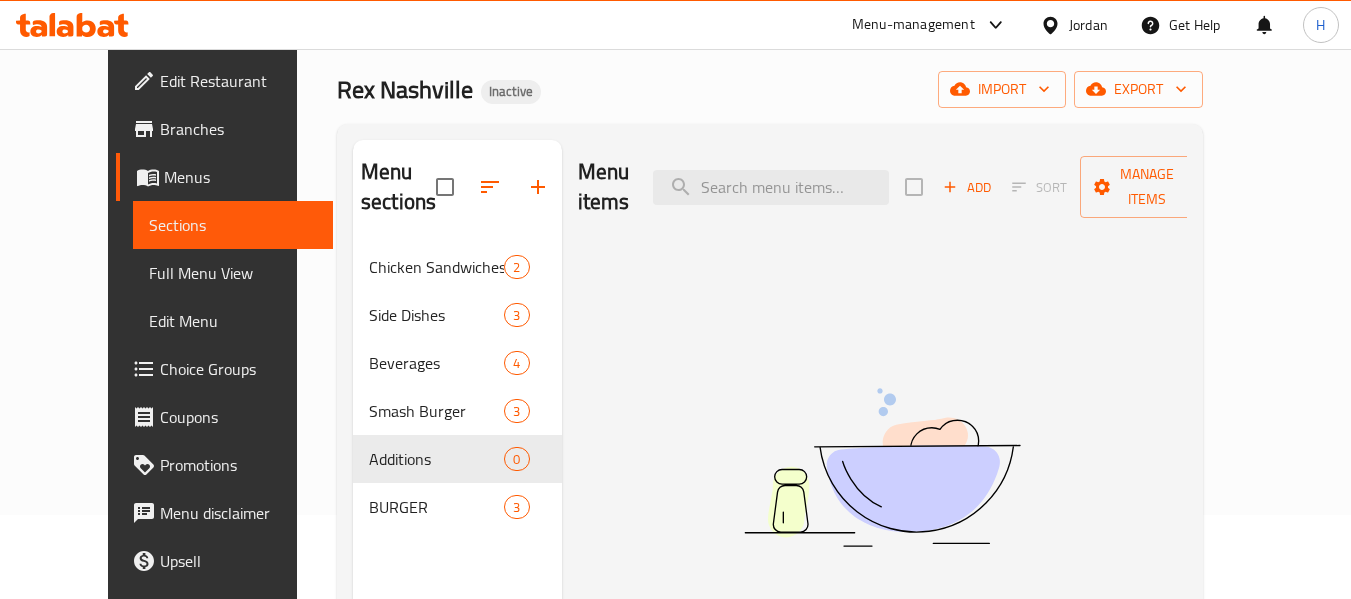 scroll, scrollTop: 0, scrollLeft: 0, axis: both 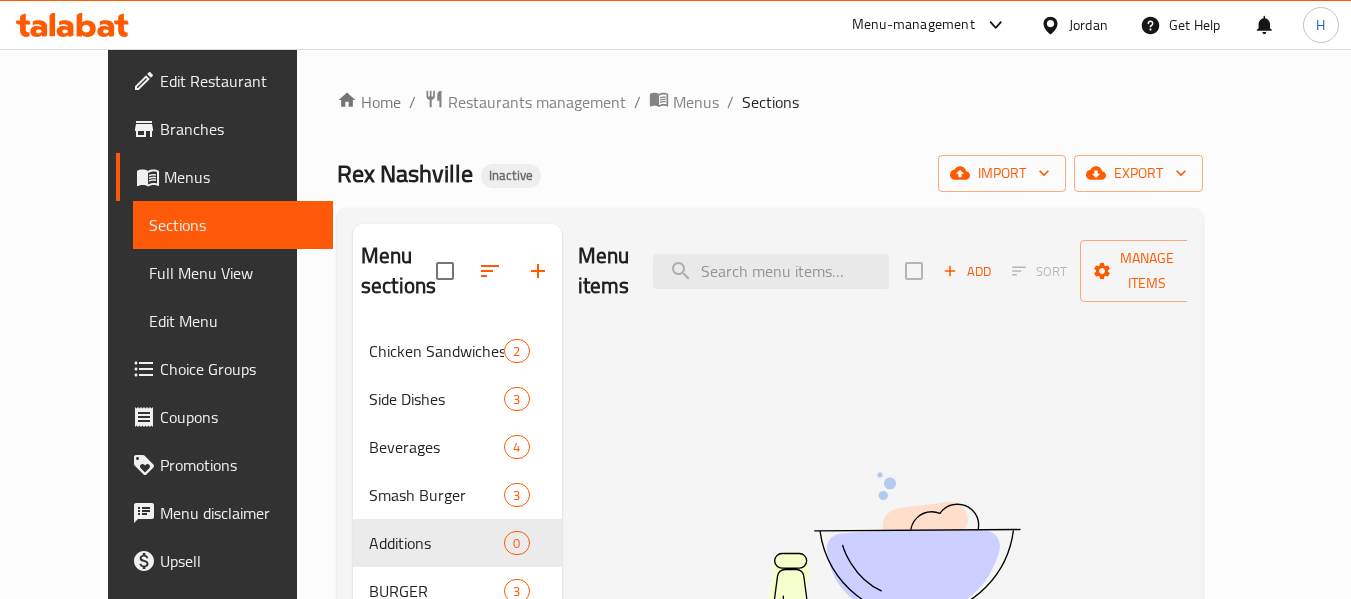 click on "Full Menu View" at bounding box center [233, 273] 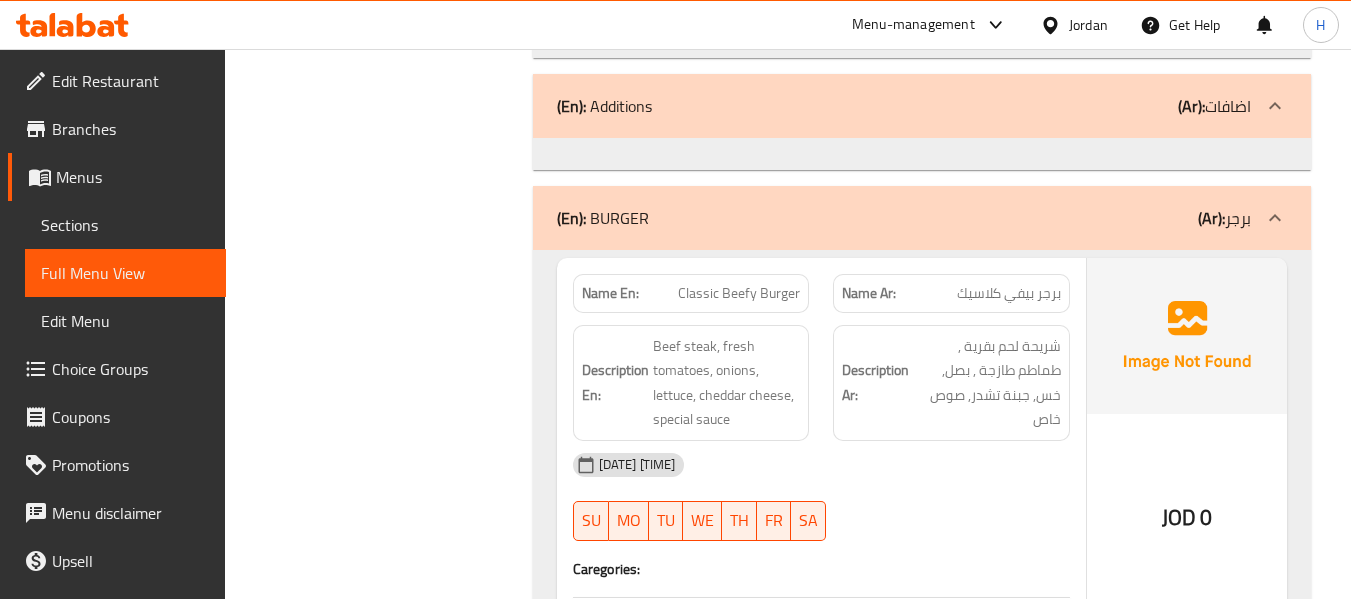 scroll, scrollTop: 5333, scrollLeft: 0, axis: vertical 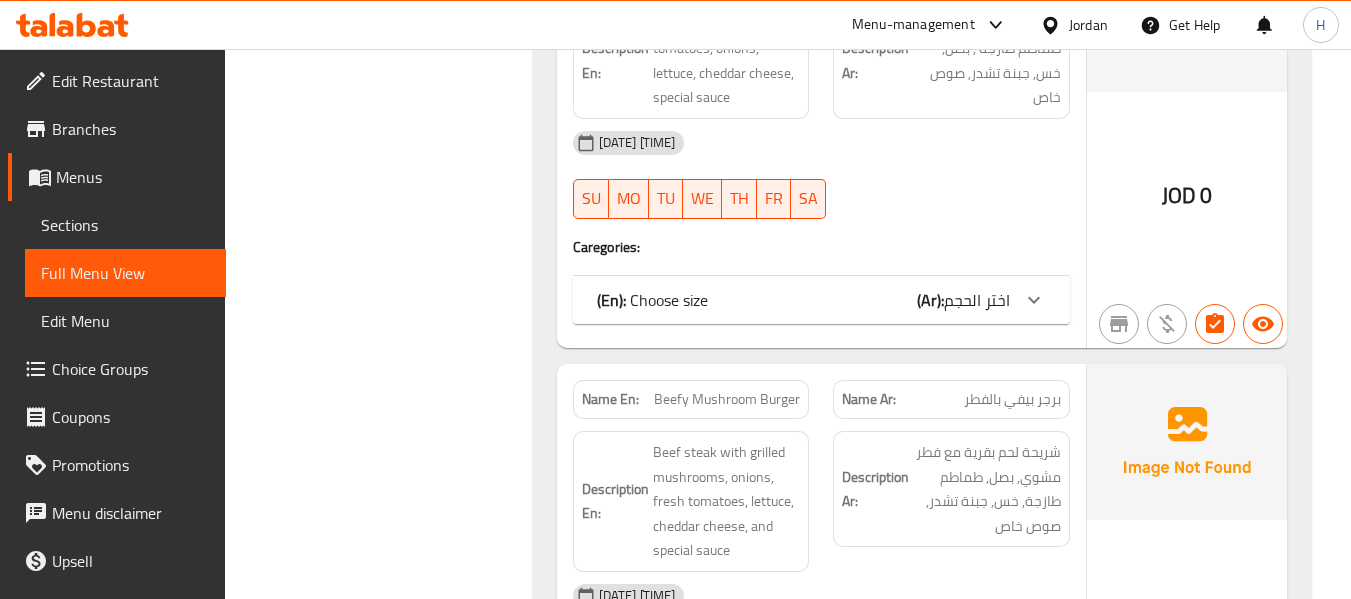 click on "اختر الحجم" at bounding box center (987, -4666) 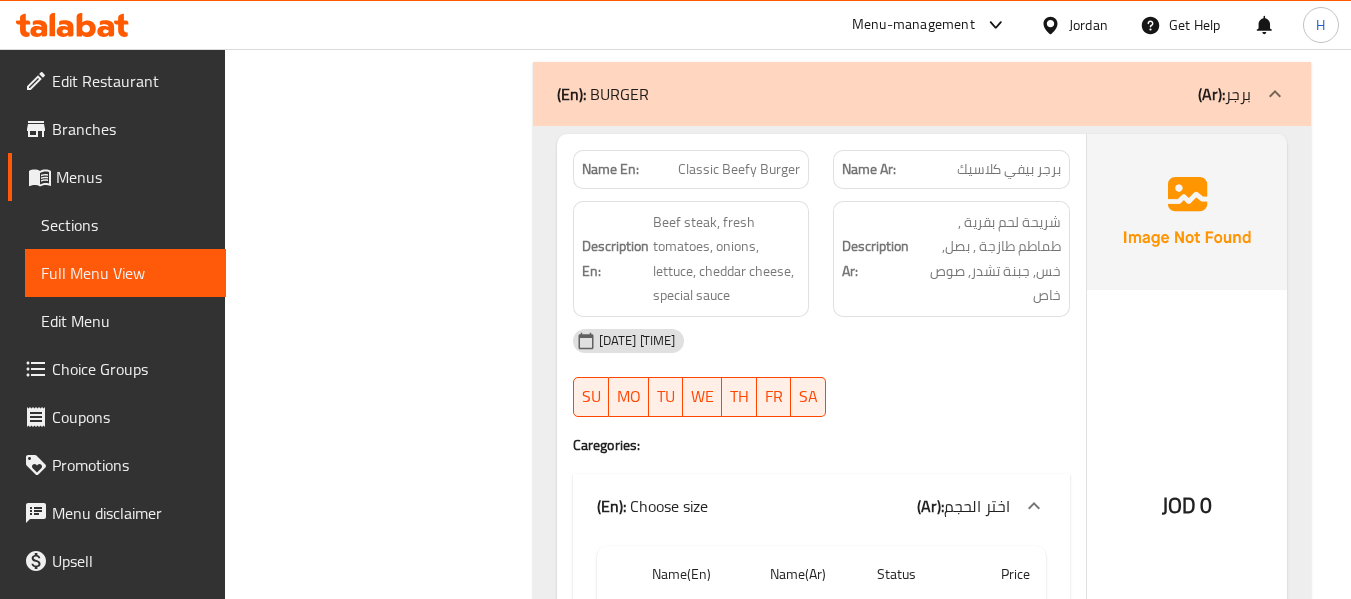 scroll, scrollTop: 5067, scrollLeft: 0, axis: vertical 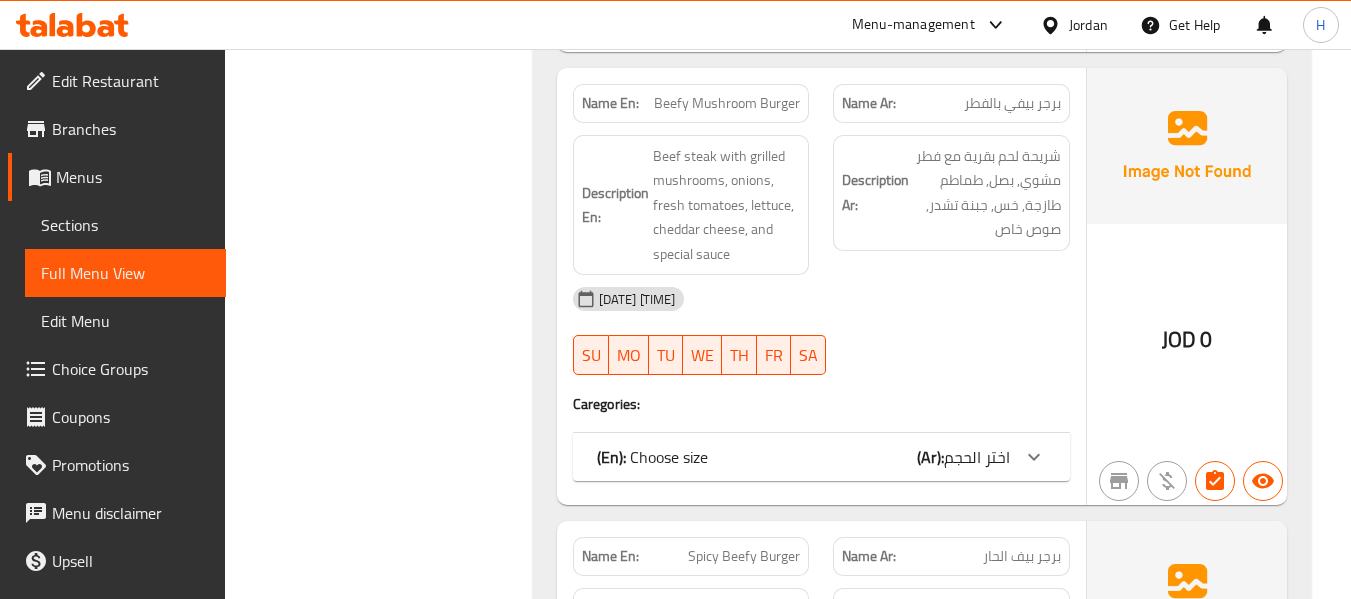 click on "(En):   Choose size (Ar): اختر الحجم" at bounding box center (803, -5186) 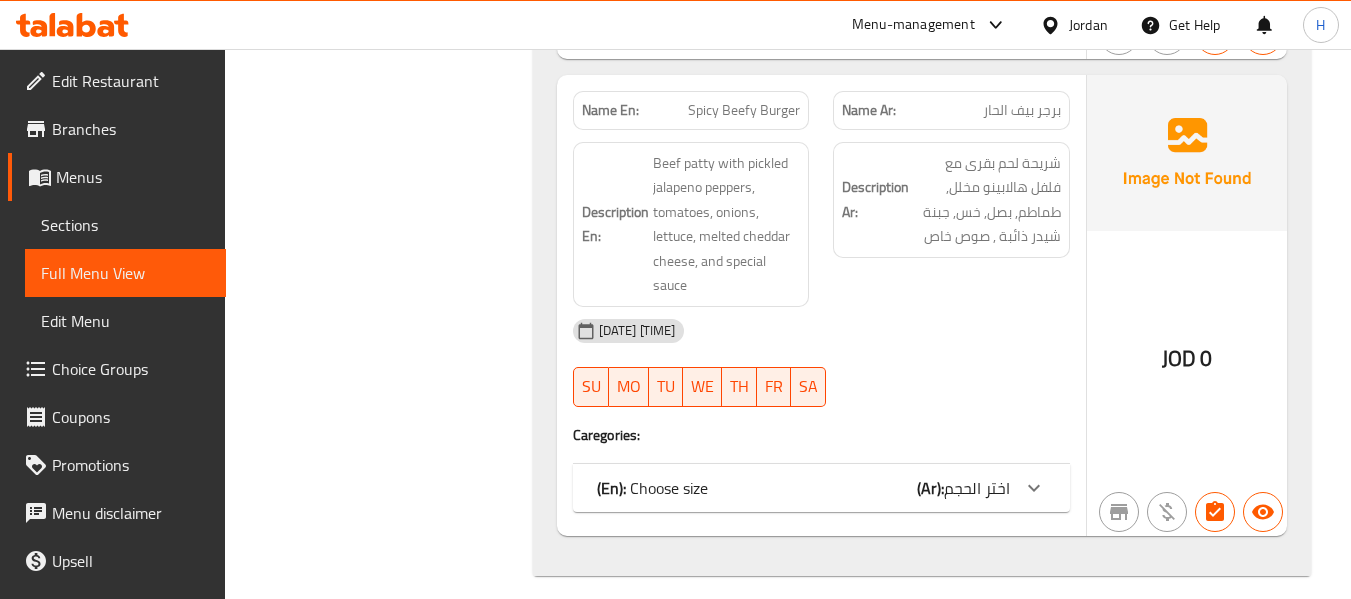 scroll, scrollTop: 6554, scrollLeft: 0, axis: vertical 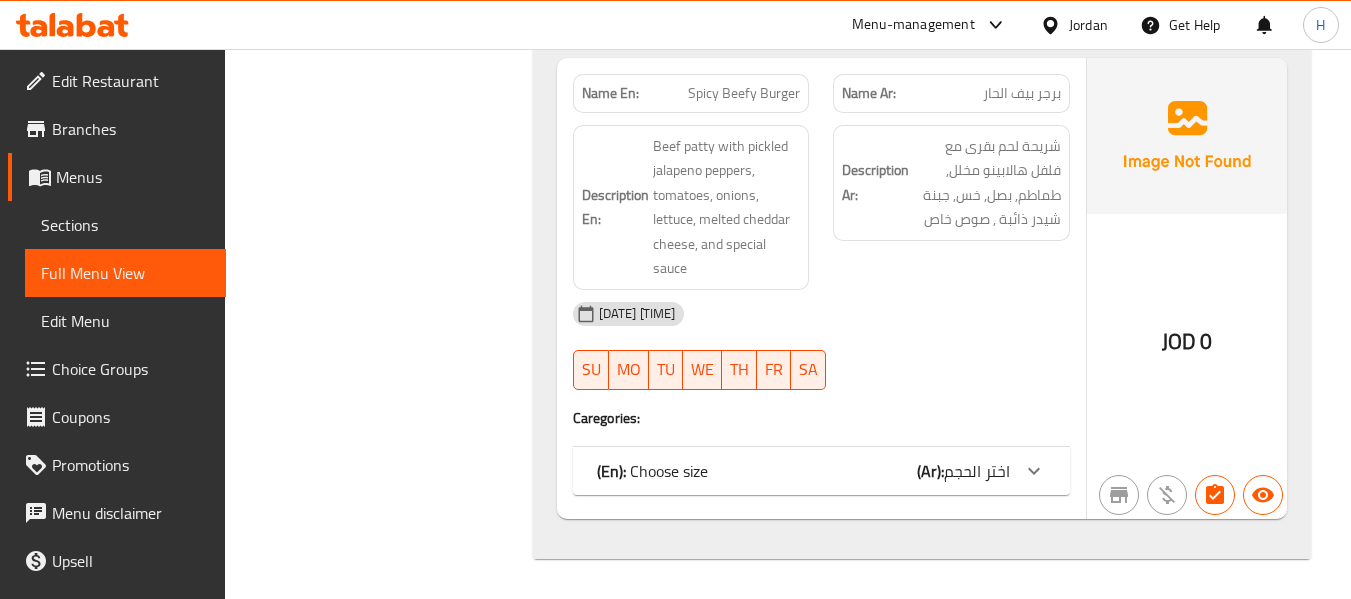 click on "(En):   Choose size (Ar): اختر الحجم" at bounding box center [803, -5873] 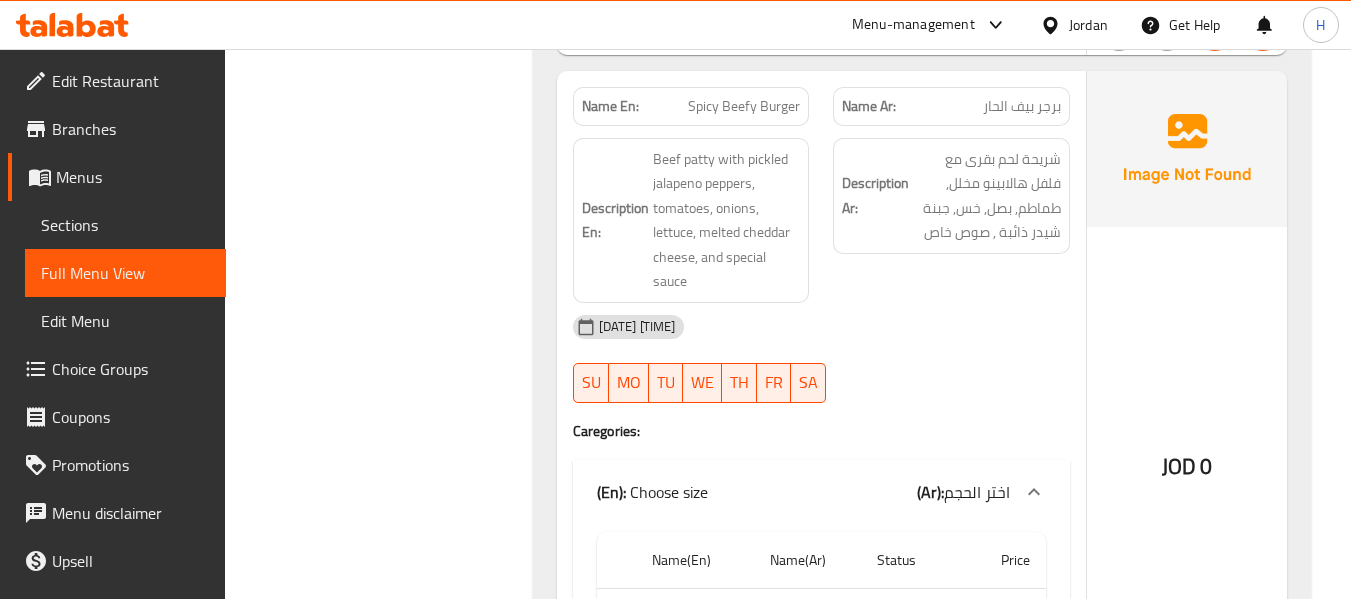 scroll, scrollTop: 6511, scrollLeft: 0, axis: vertical 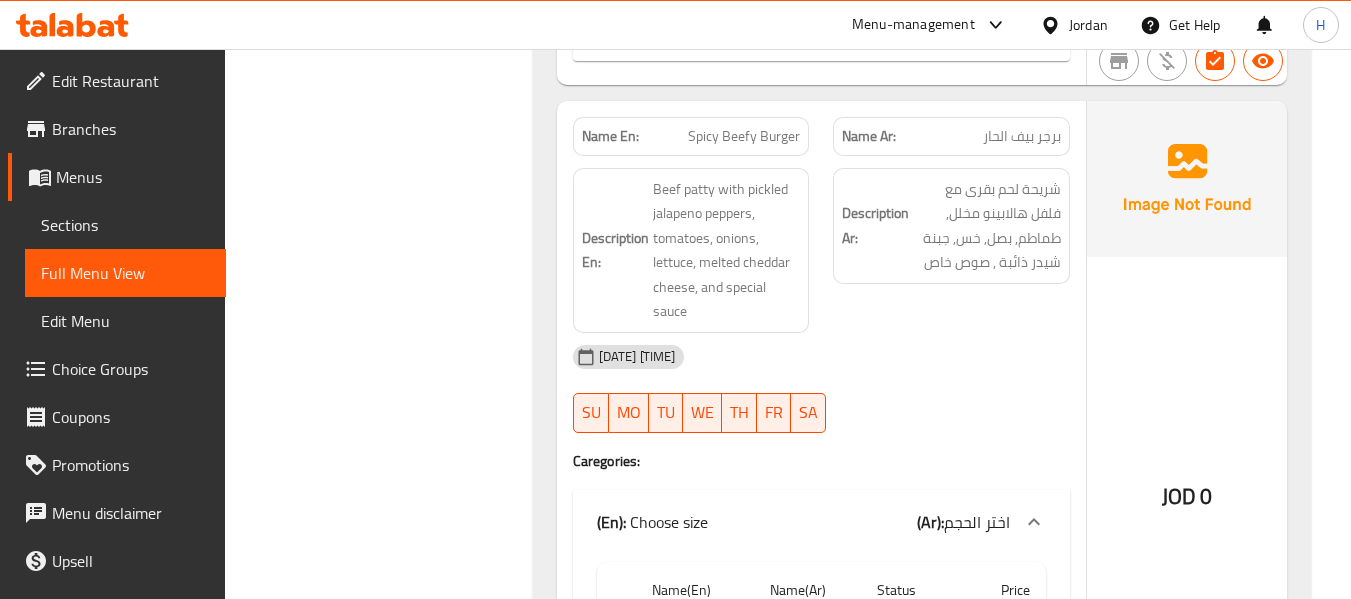 click on "Description Ar: شريحة لحم بقرى مع فلفل هالابينو مخلل, طماطم, بصل, خس, جبنة شيدر ذائبة , صوص خاص" at bounding box center (951, -4459) 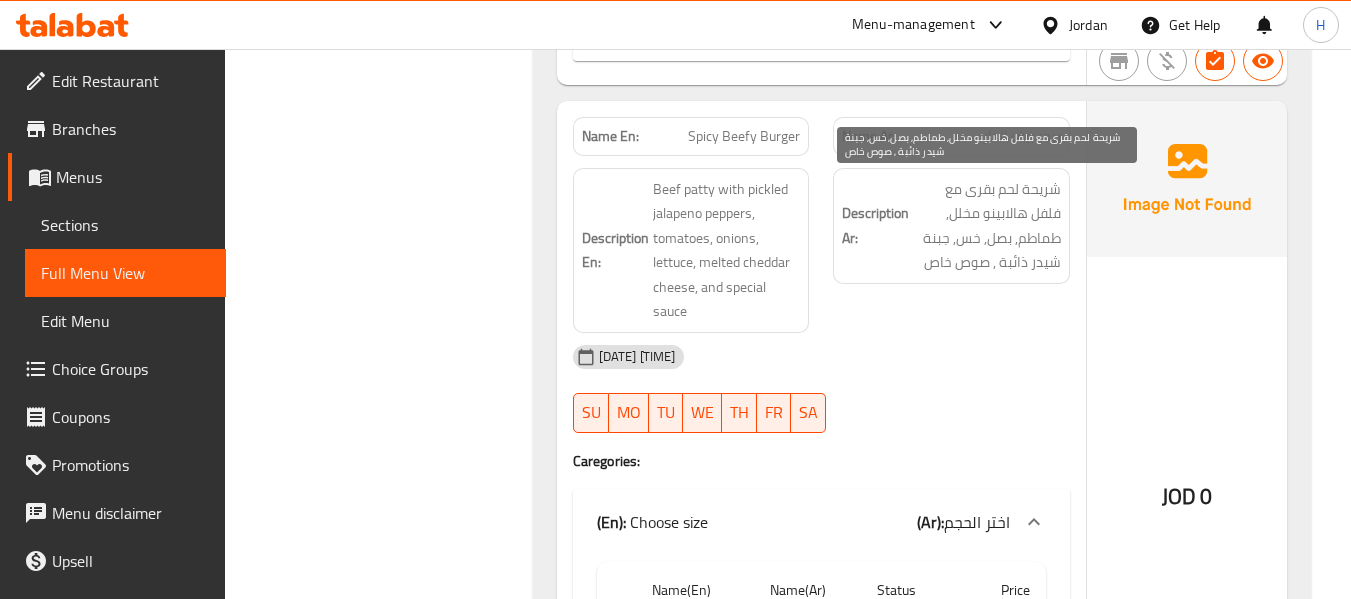 click on "شريحة لحم بقرى مع فلفل هالابينو مخلل, طماطم, بصل, خس, جبنة شيدر ذائبة , صوص خاص" at bounding box center [987, 226] 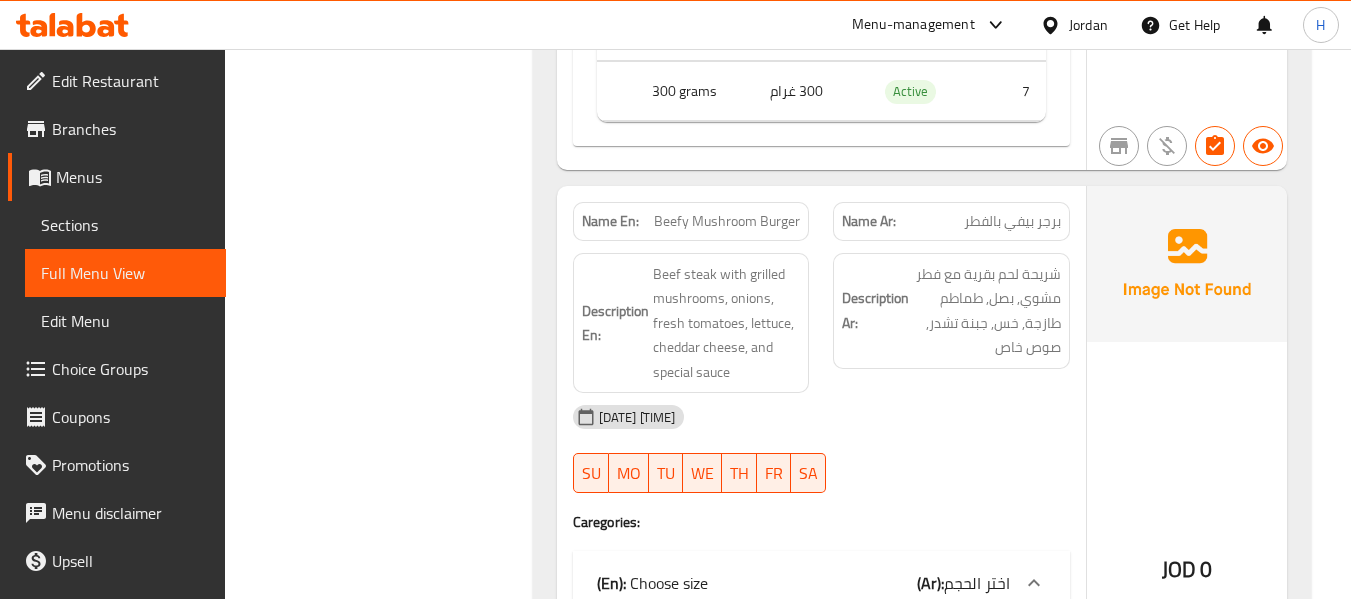 scroll, scrollTop: 5711, scrollLeft: 0, axis: vertical 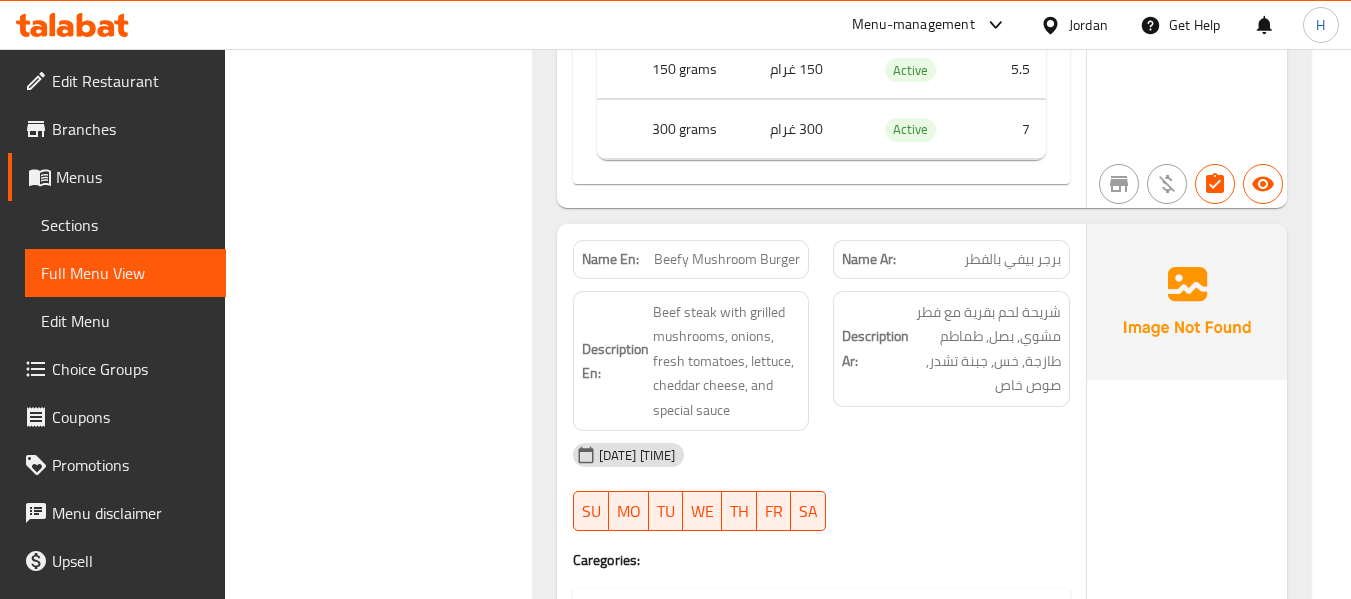 click on "Sections" at bounding box center [125, 225] 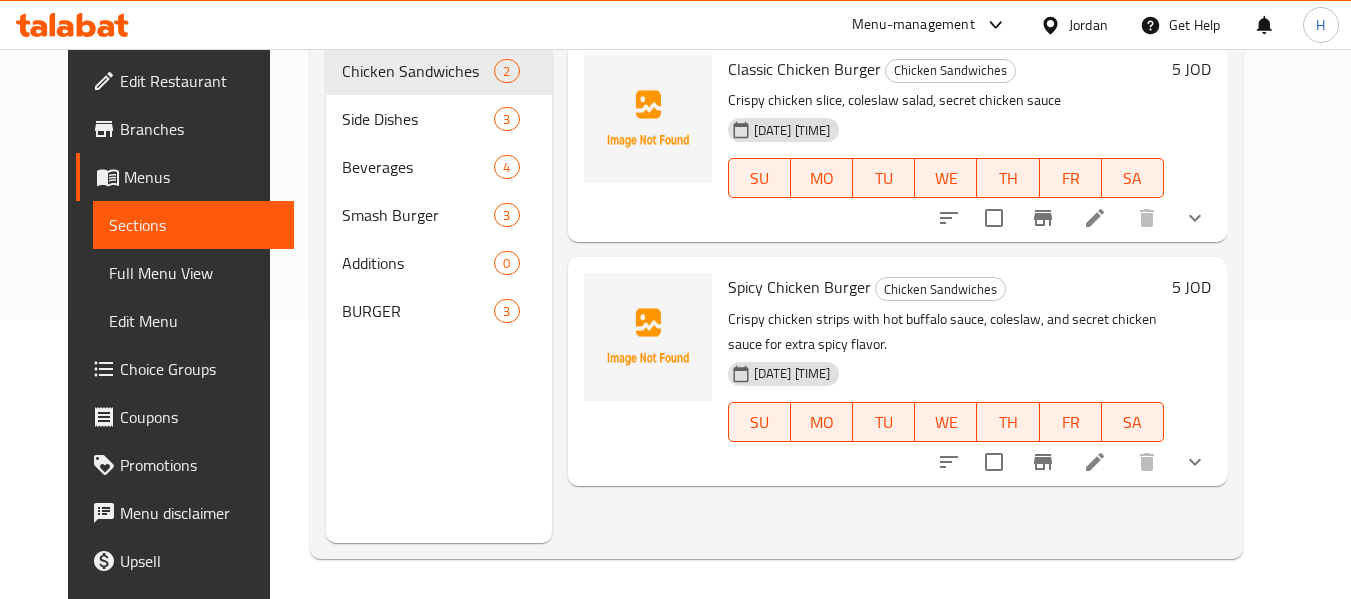 scroll, scrollTop: 280, scrollLeft: 0, axis: vertical 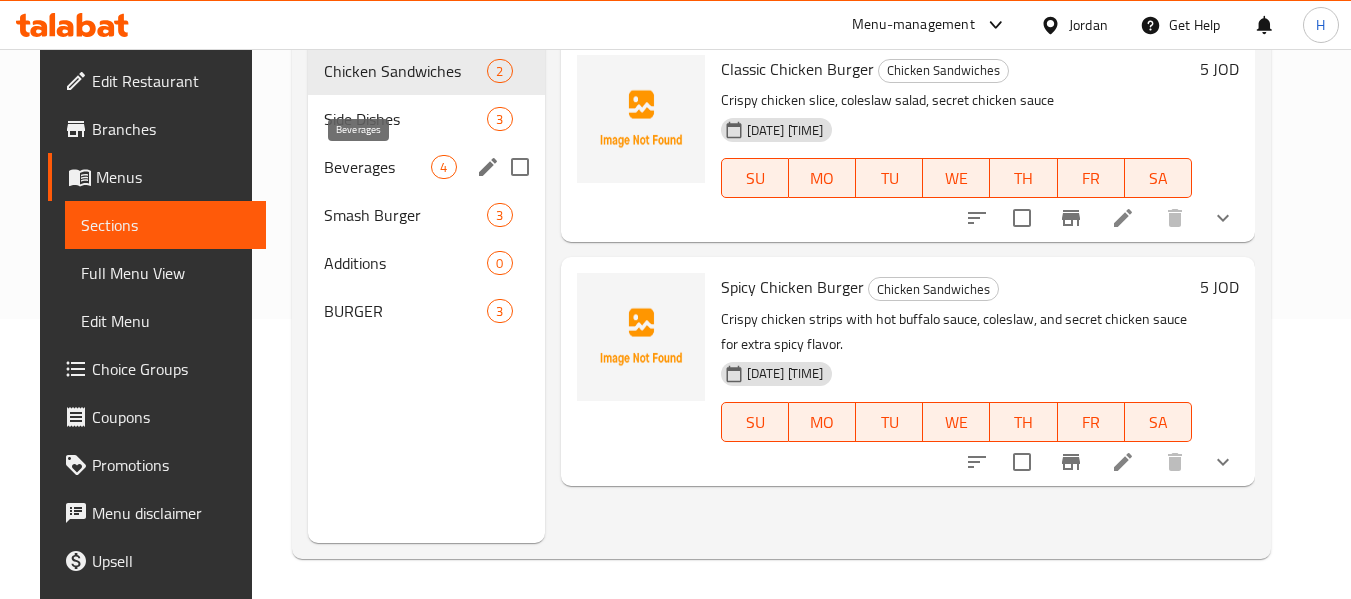 click on "Beverages" at bounding box center (378, 167) 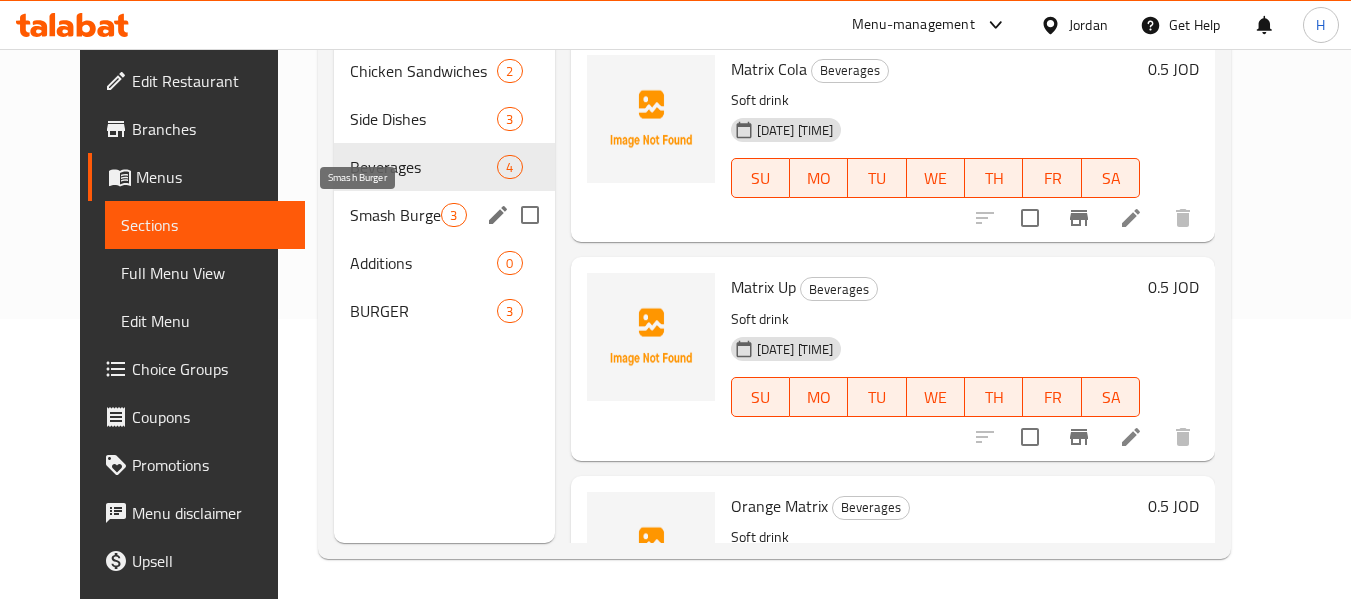 click on "Smash Burger" at bounding box center (395, 215) 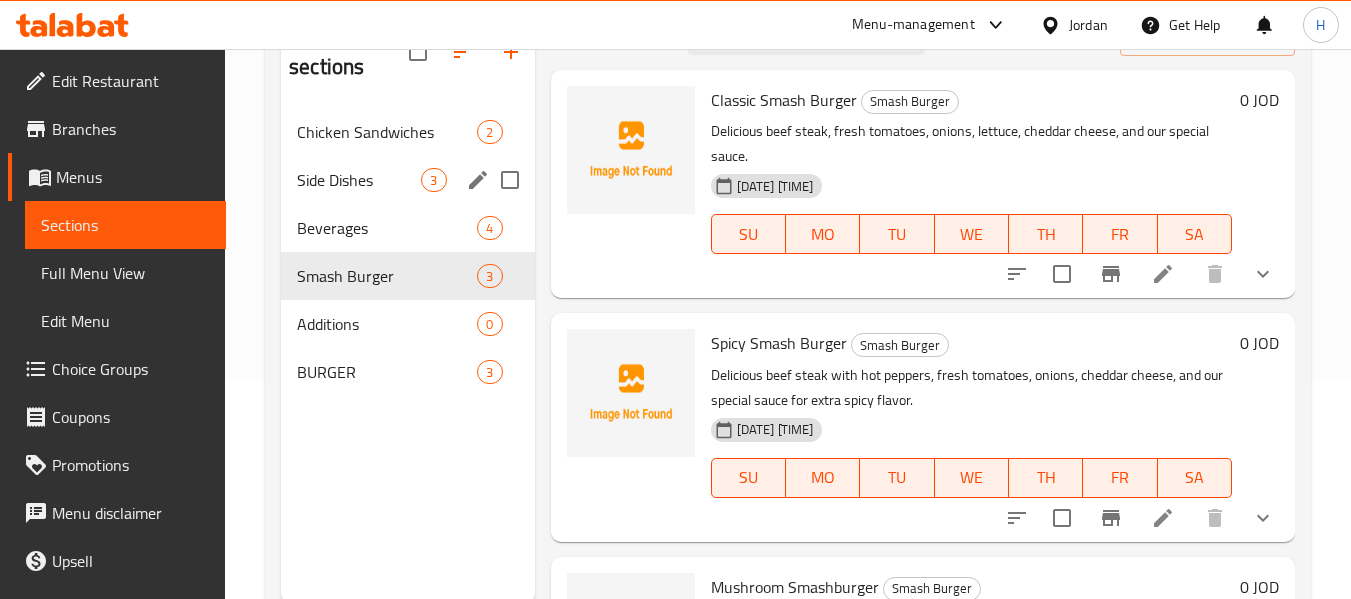 scroll, scrollTop: 280, scrollLeft: 0, axis: vertical 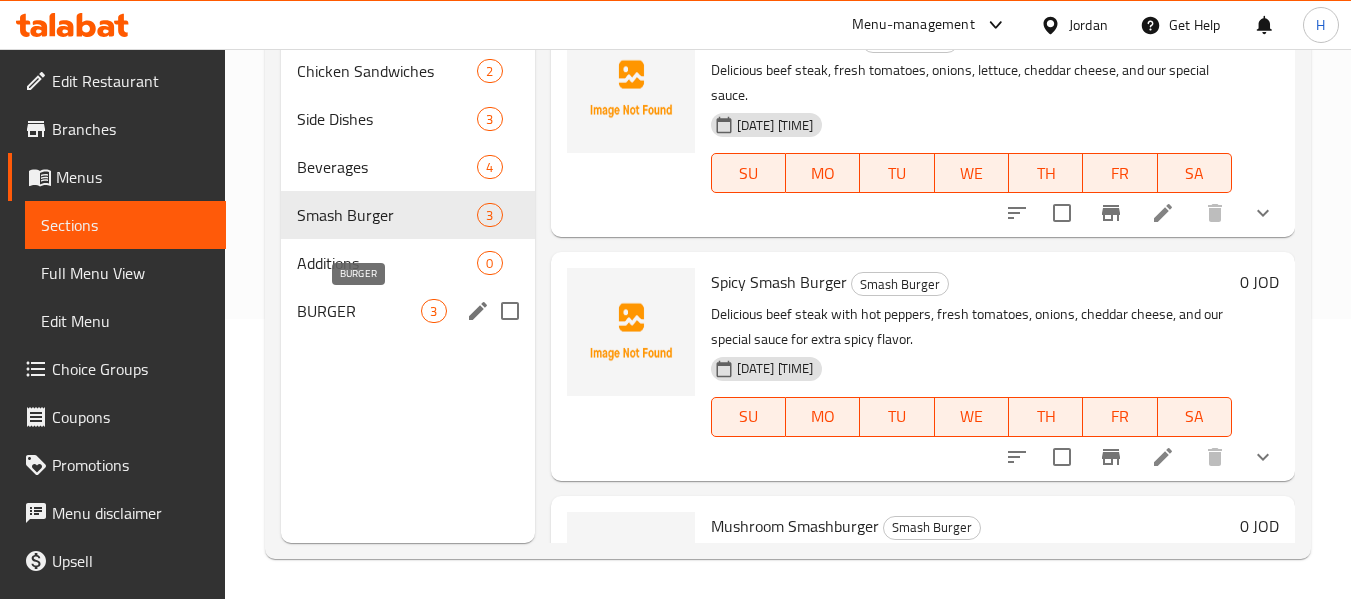 click on "BURGER" at bounding box center (359, 311) 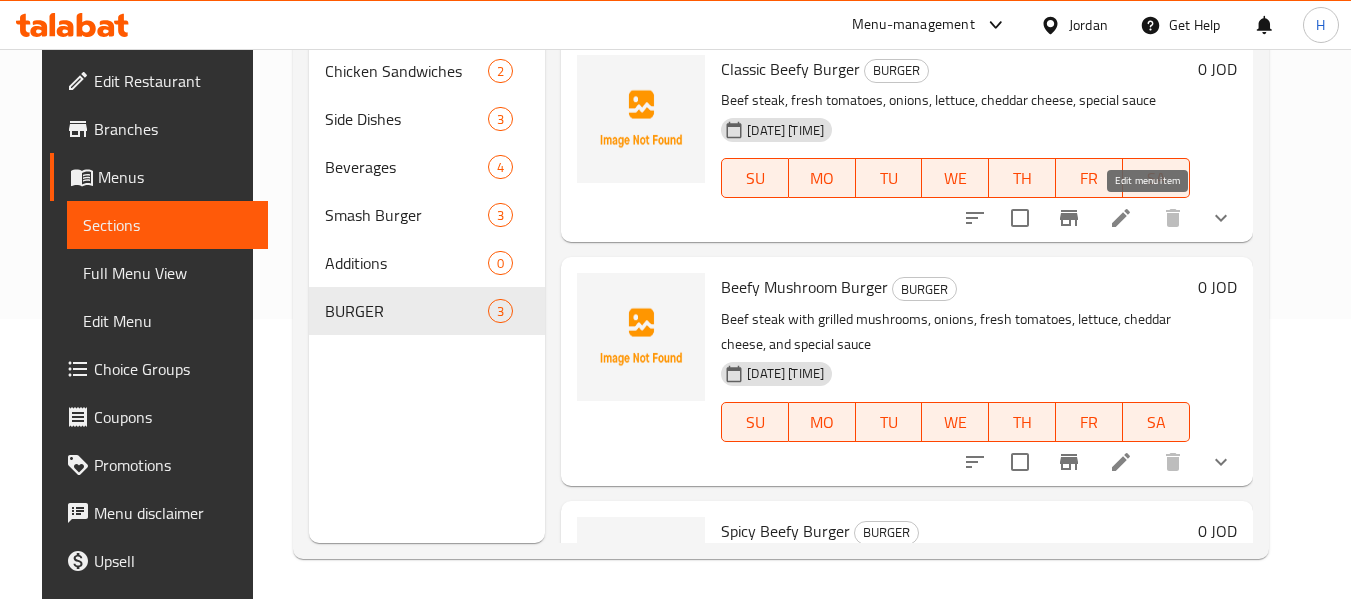 click 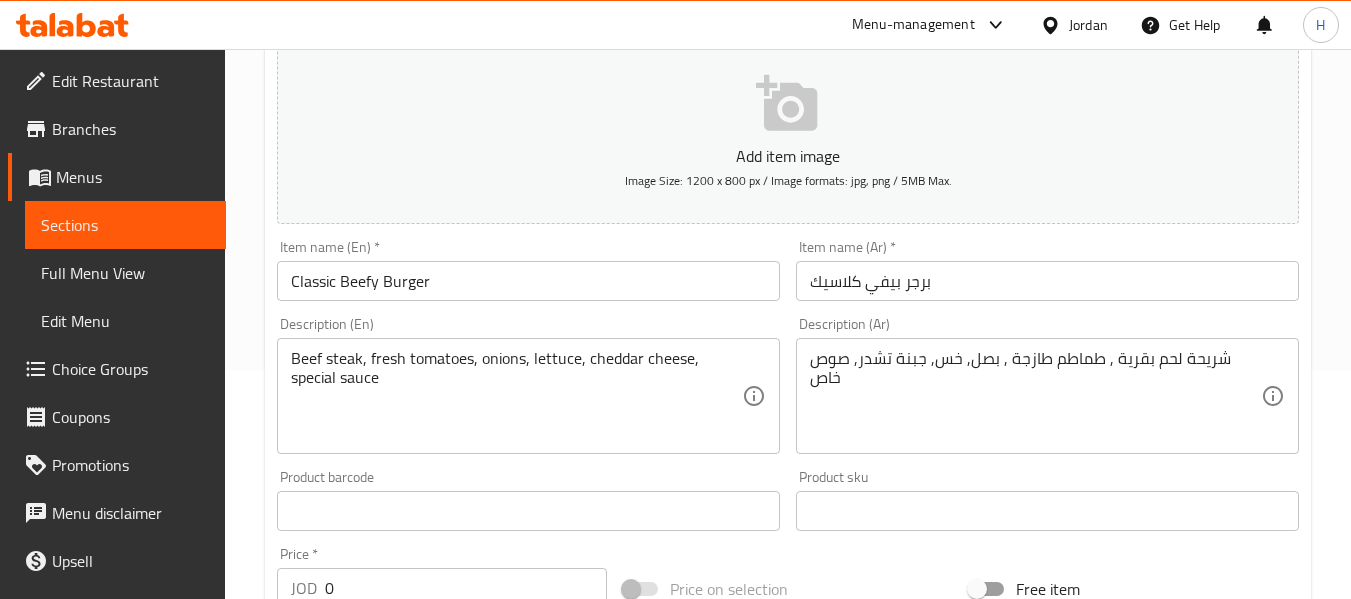 scroll, scrollTop: 267, scrollLeft: 0, axis: vertical 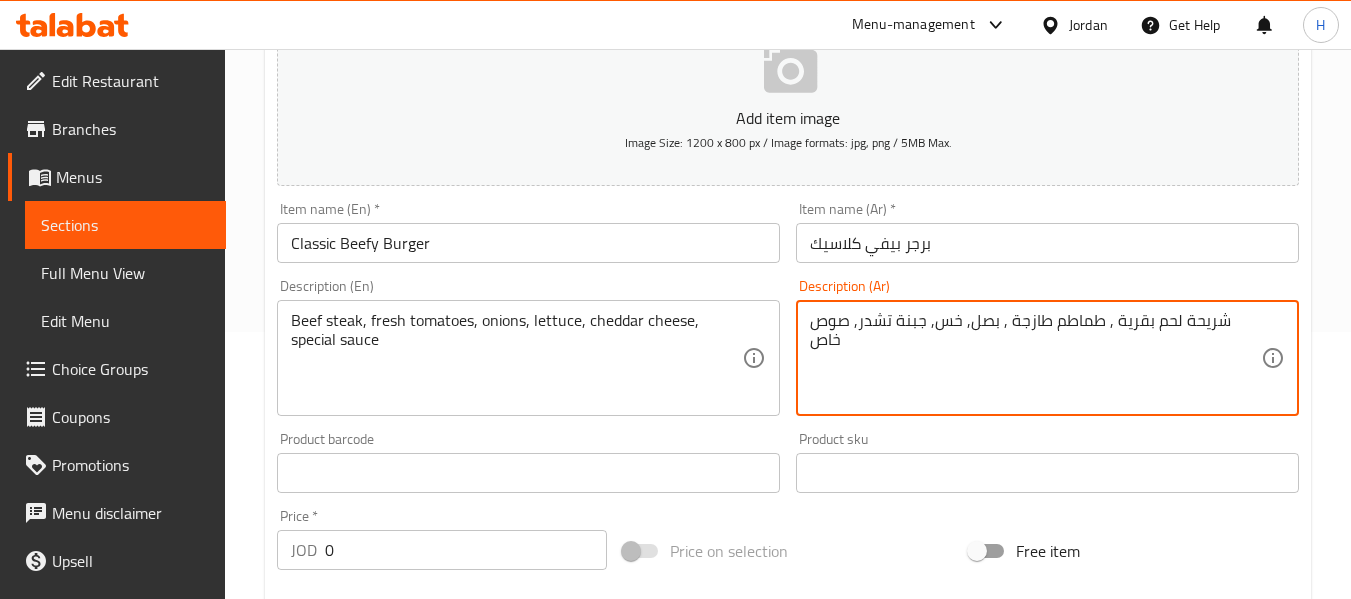 click on "شريحة لحم بقرية , طماطم طازجة , بصل, خس, جبنة تشدر, صوص خاص" at bounding box center (1035, 358) 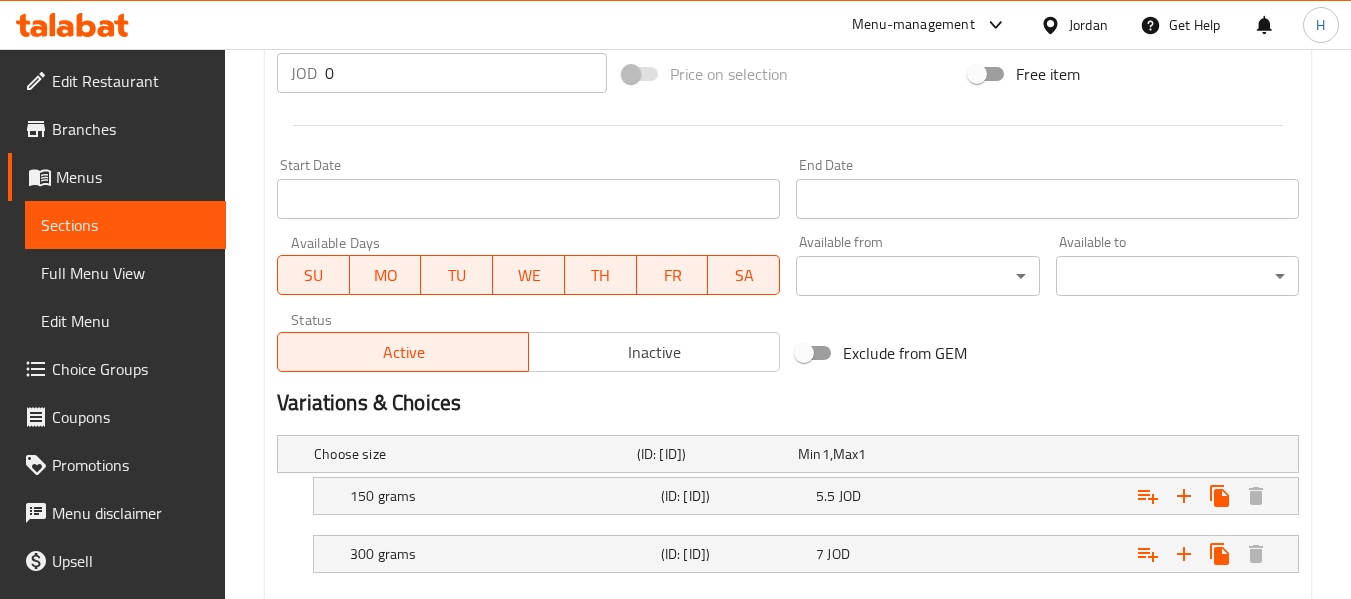 scroll, scrollTop: 859, scrollLeft: 0, axis: vertical 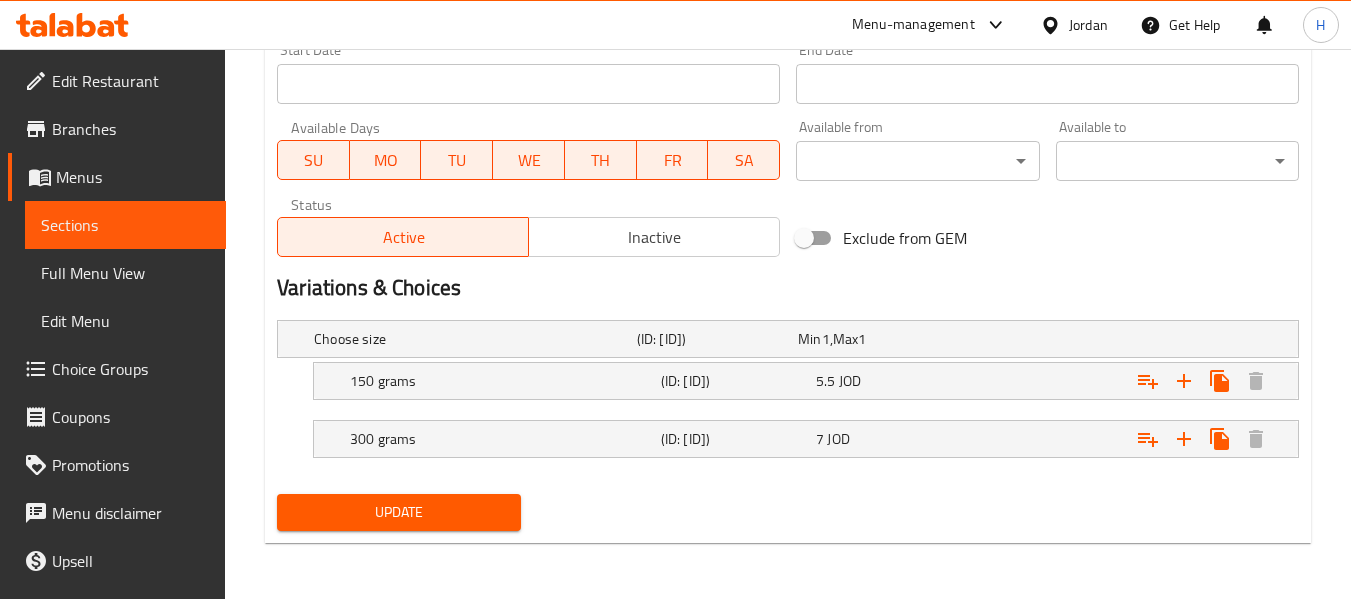 type on "شريحة لحم بقرية , طماطم طازجة , بصل, خس, جبنة تشدر, صوص خاص" 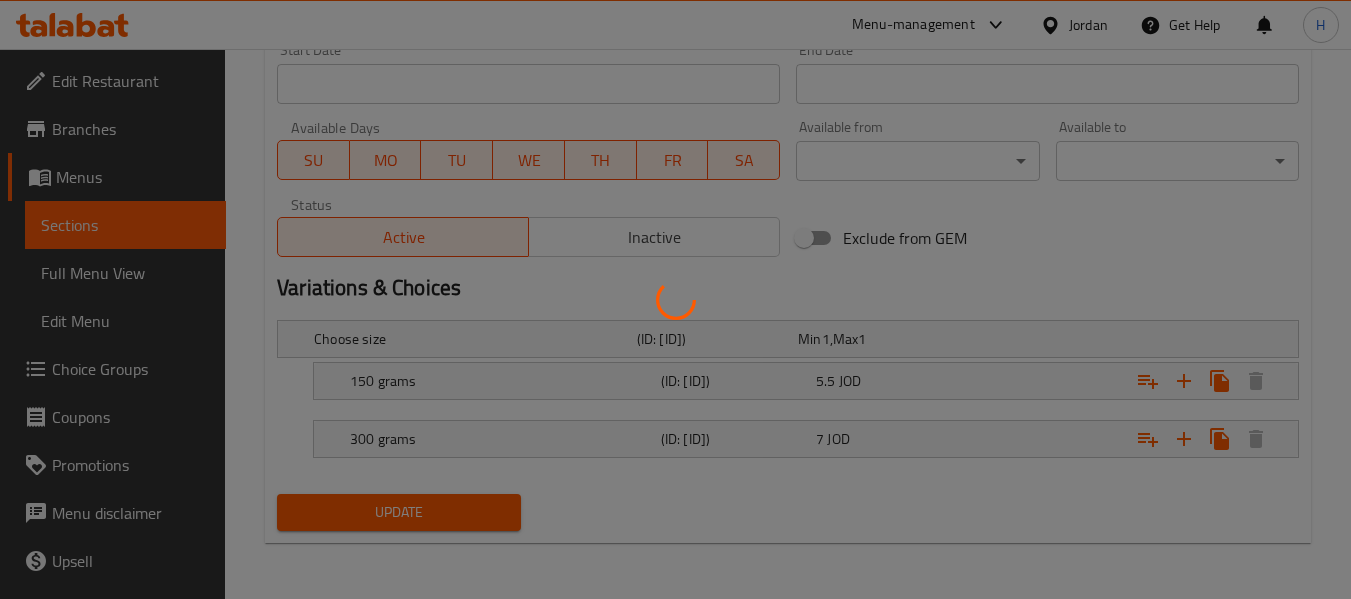 click at bounding box center [675, 299] 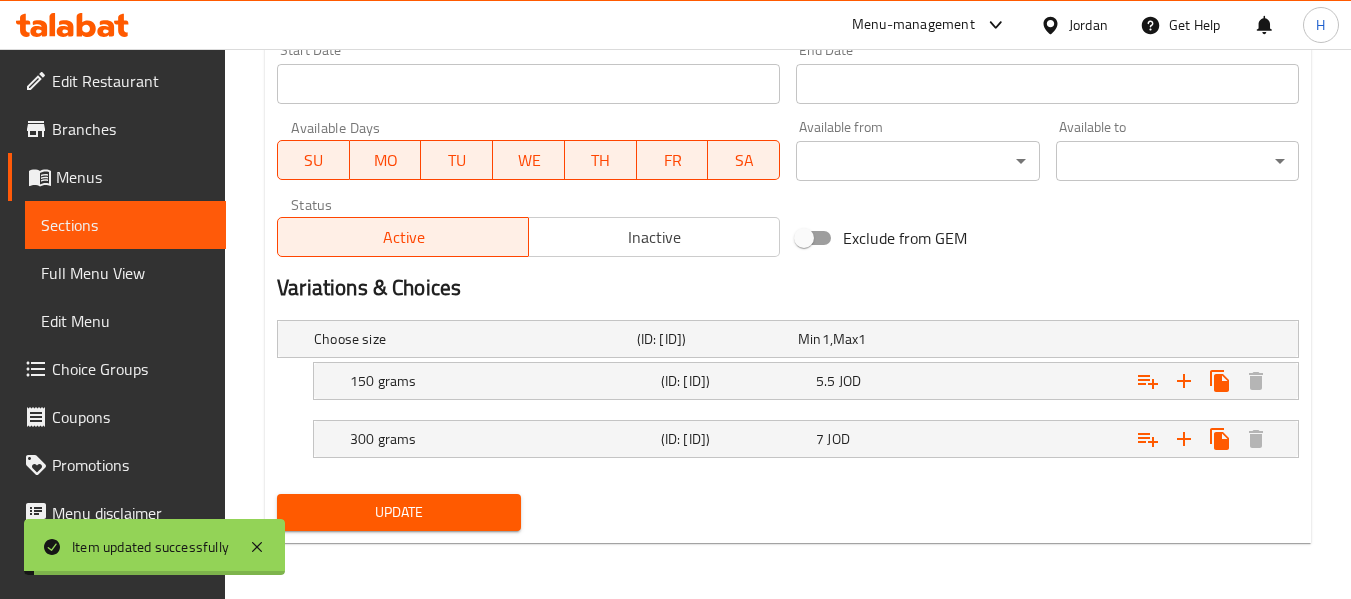 click on "Sections" at bounding box center (125, 225) 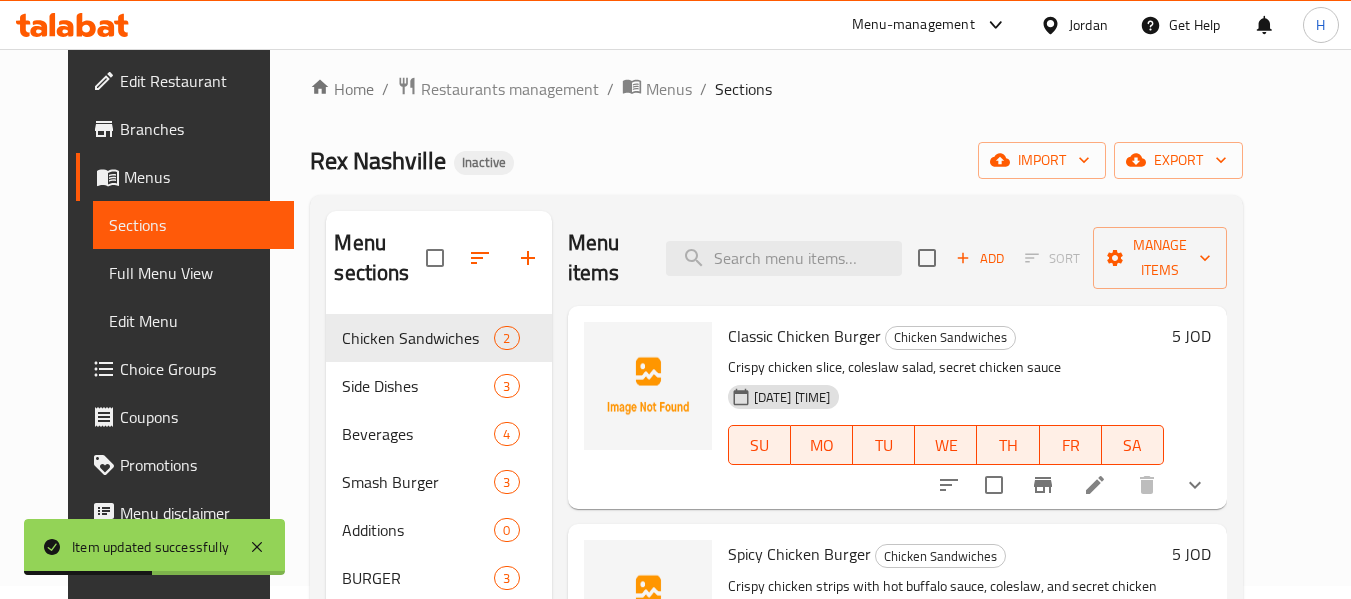 scroll, scrollTop: 280, scrollLeft: 0, axis: vertical 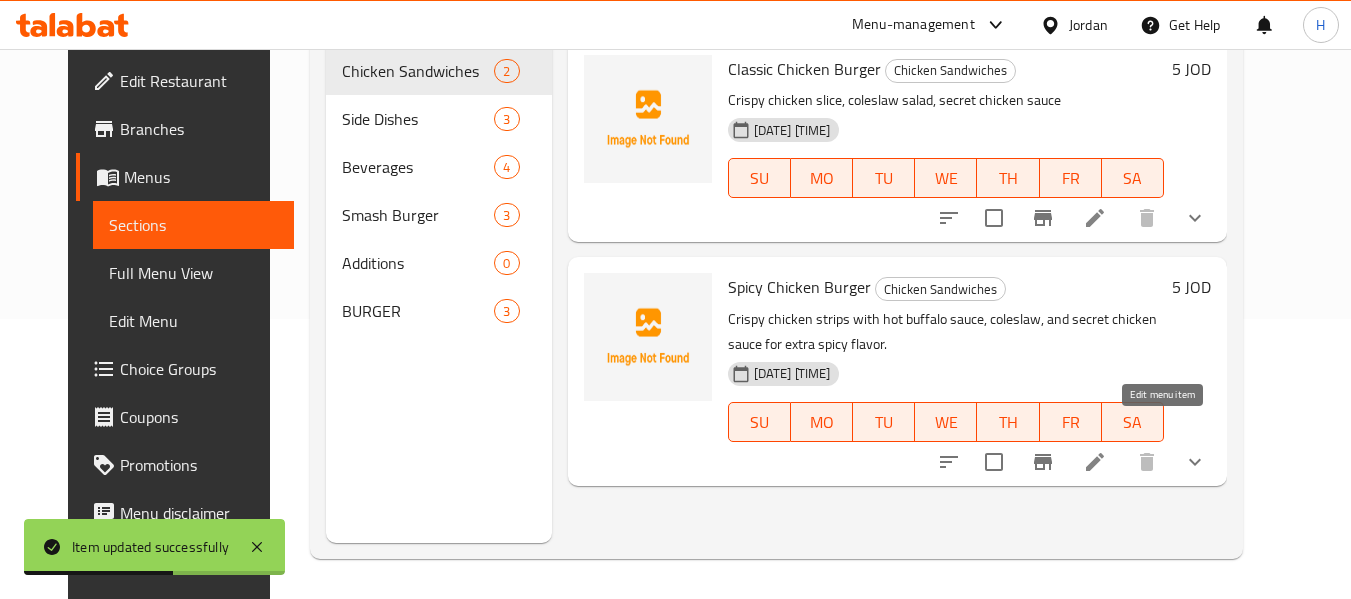 click 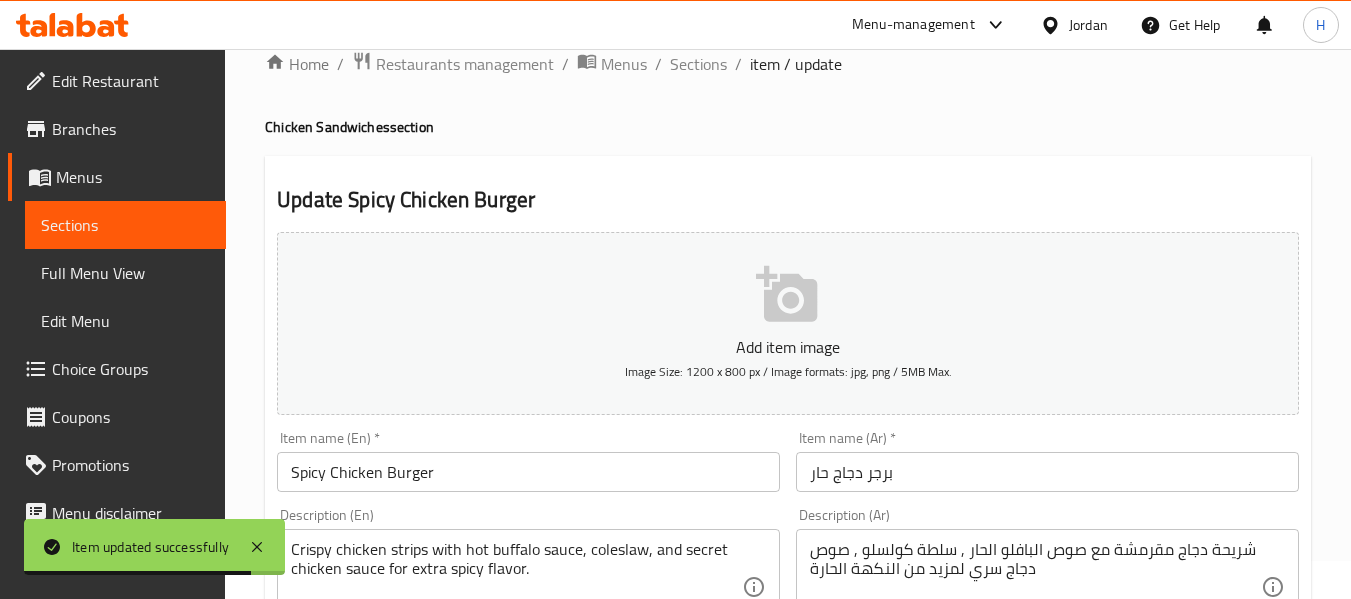 scroll, scrollTop: 0, scrollLeft: 0, axis: both 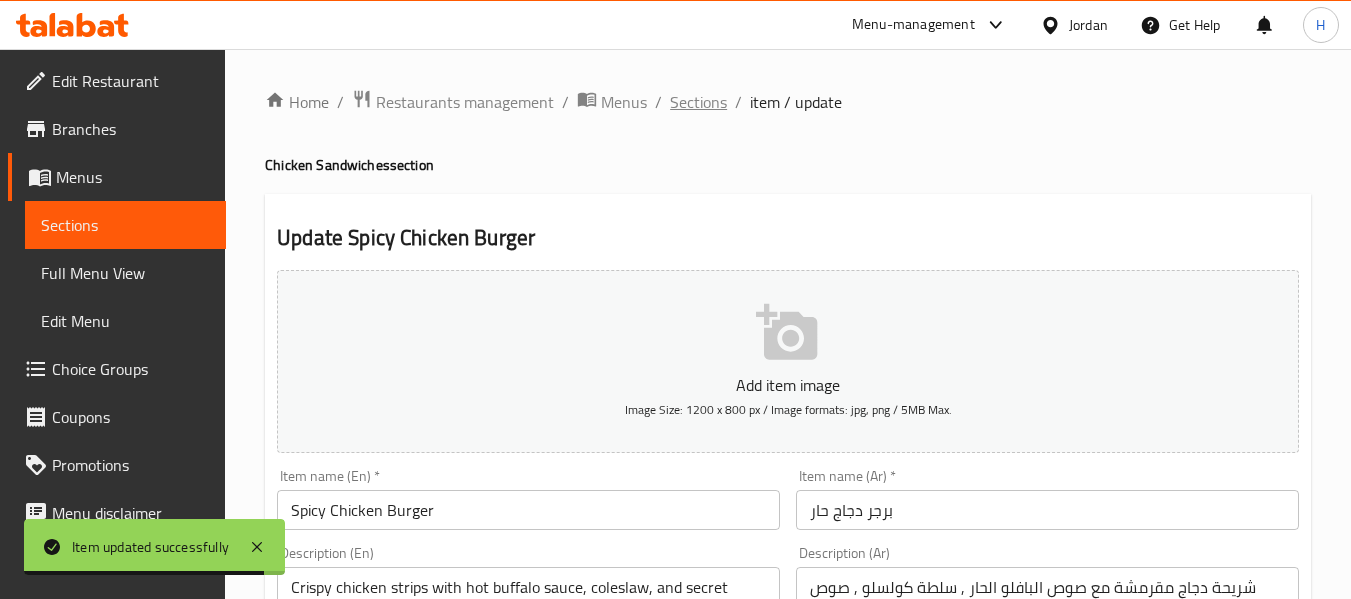 click on "Sections" at bounding box center (698, 102) 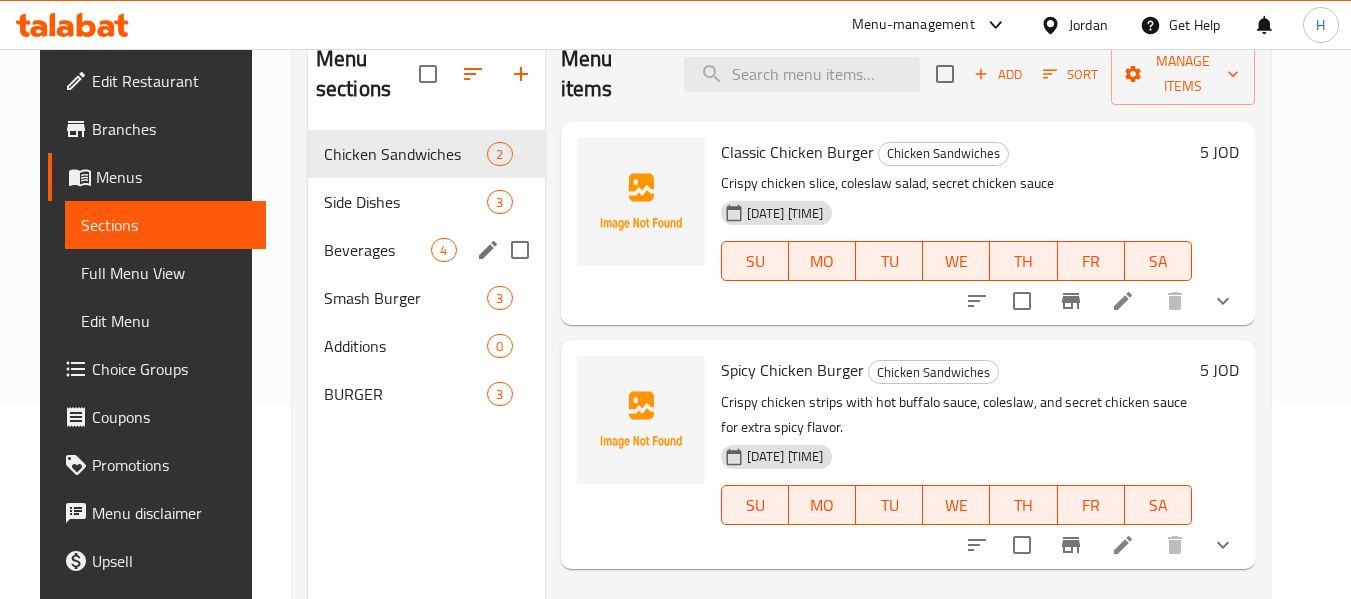 scroll, scrollTop: 280, scrollLeft: 0, axis: vertical 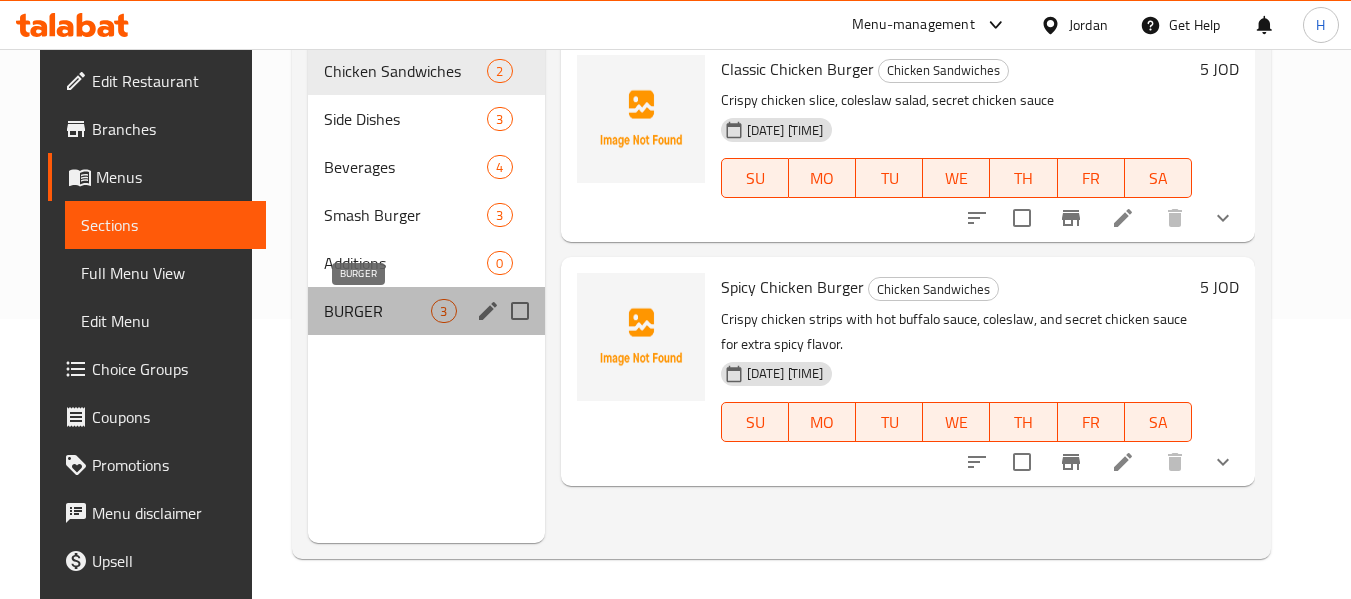click on "BURGER" at bounding box center (378, 311) 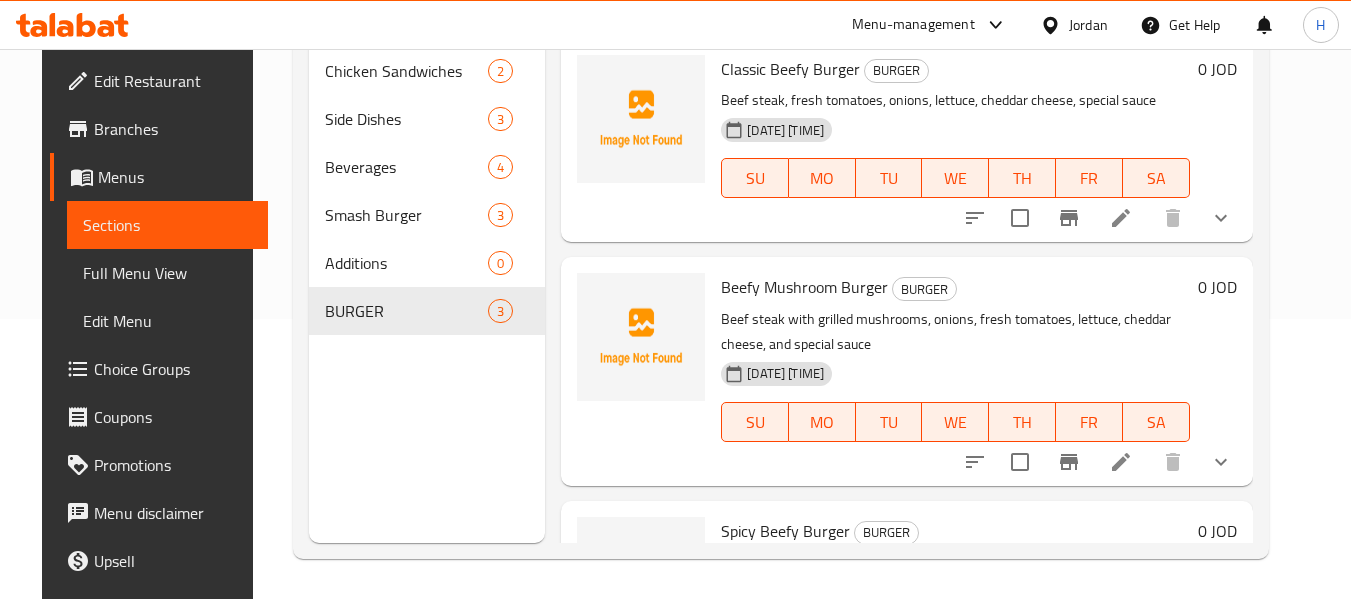 scroll, scrollTop: 0, scrollLeft: 0, axis: both 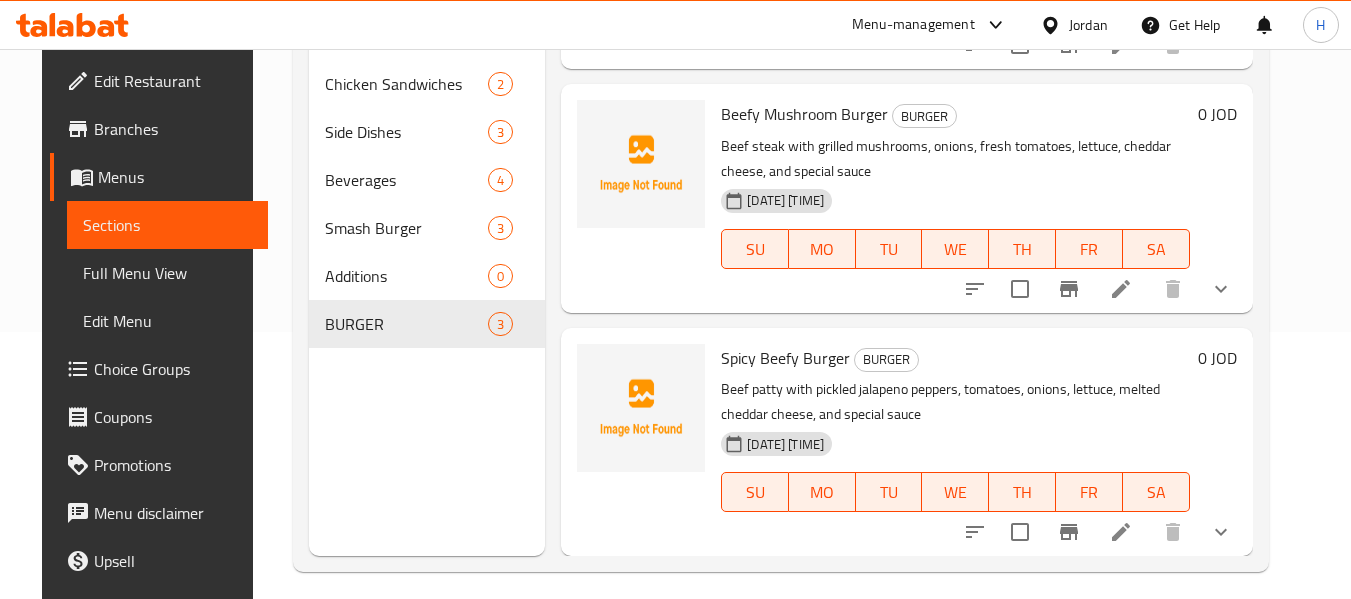 click 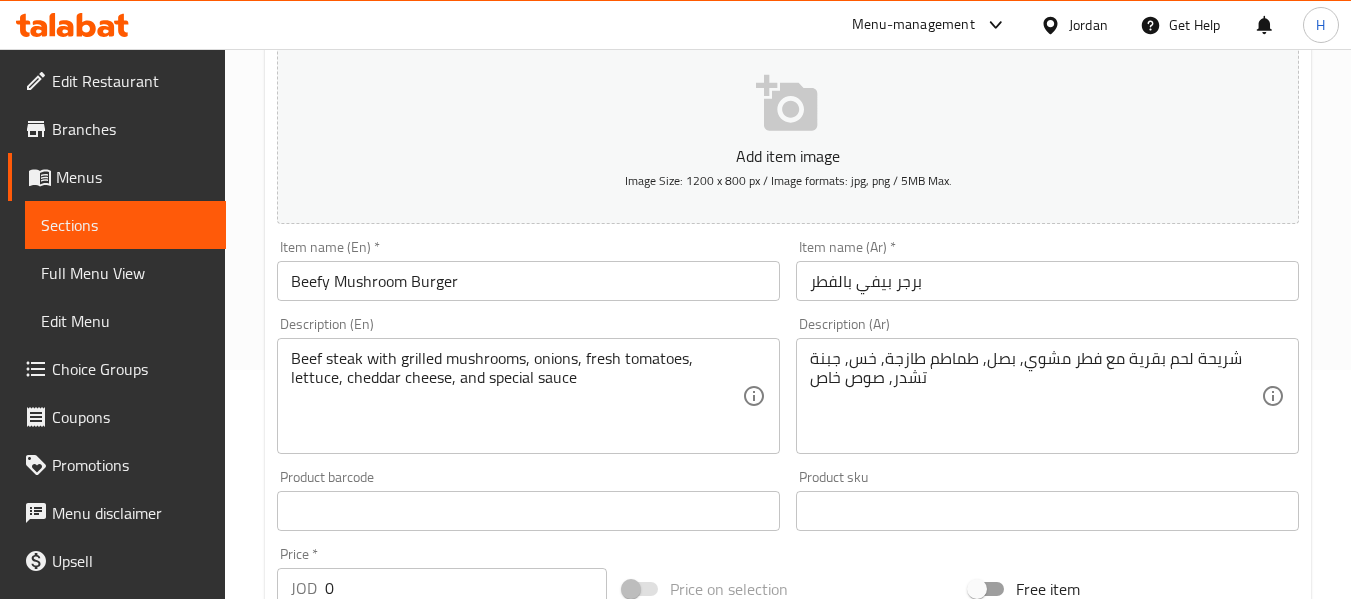 scroll, scrollTop: 267, scrollLeft: 0, axis: vertical 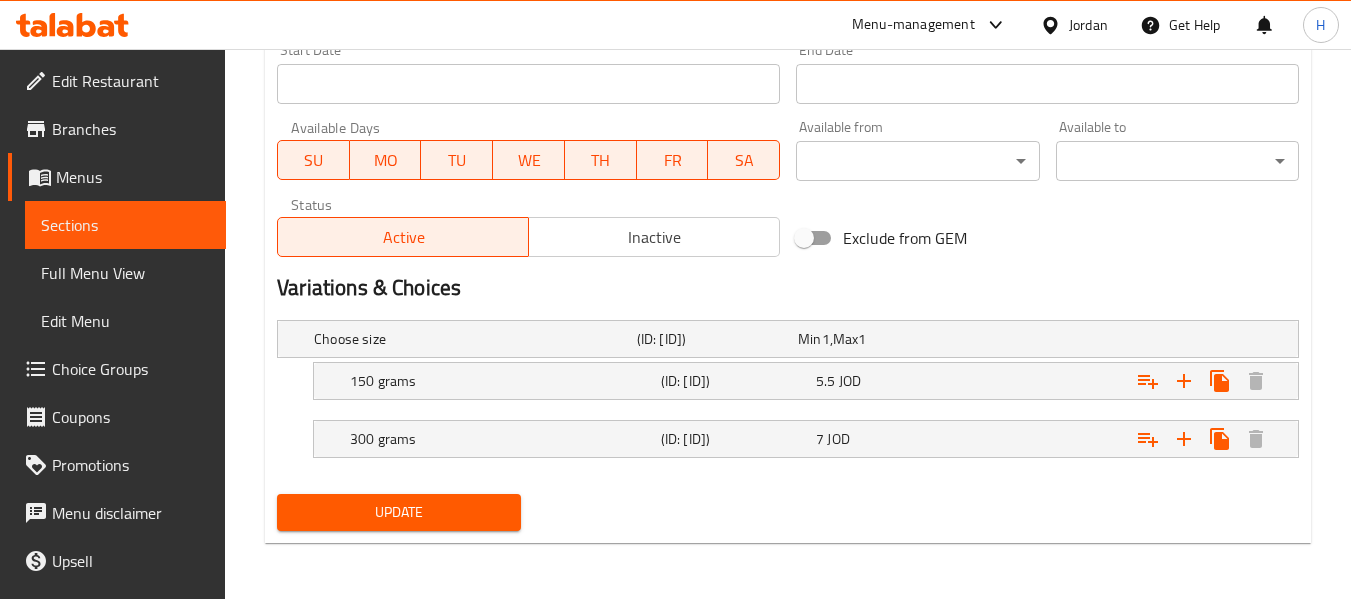 type on "شريحة لحم بقري مع فطر مشوي, بصل, طماطم طازجة, خس, جبنة تشدر, صوص خاص" 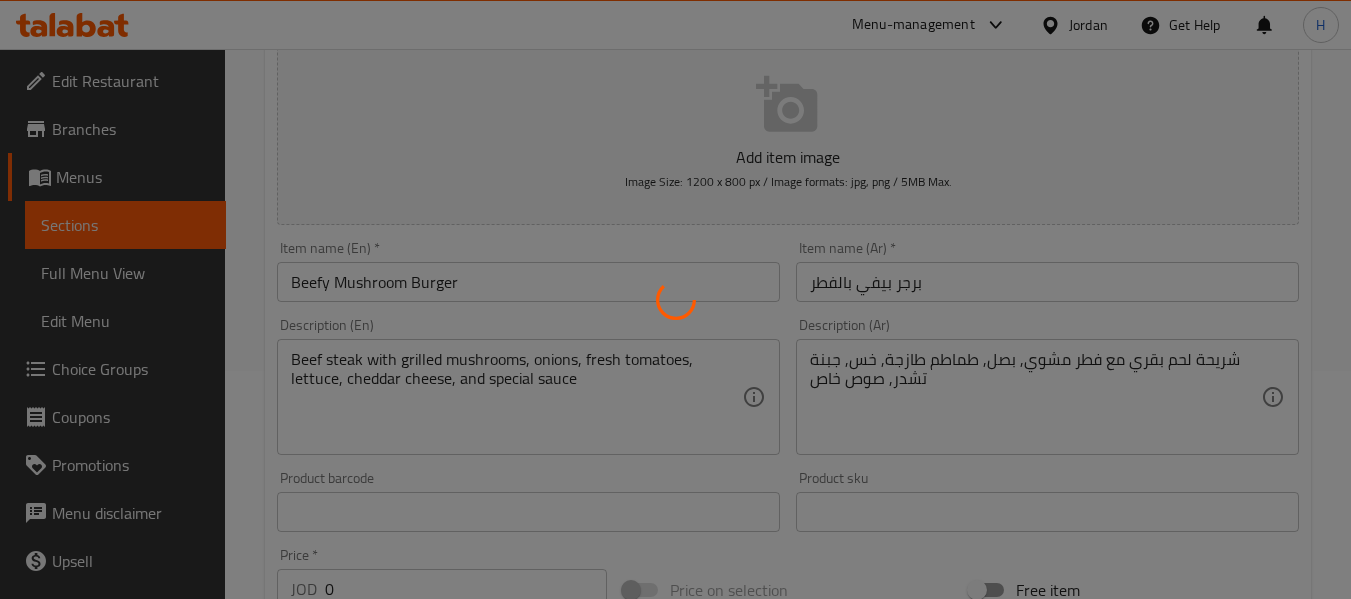 scroll, scrollTop: 0, scrollLeft: 0, axis: both 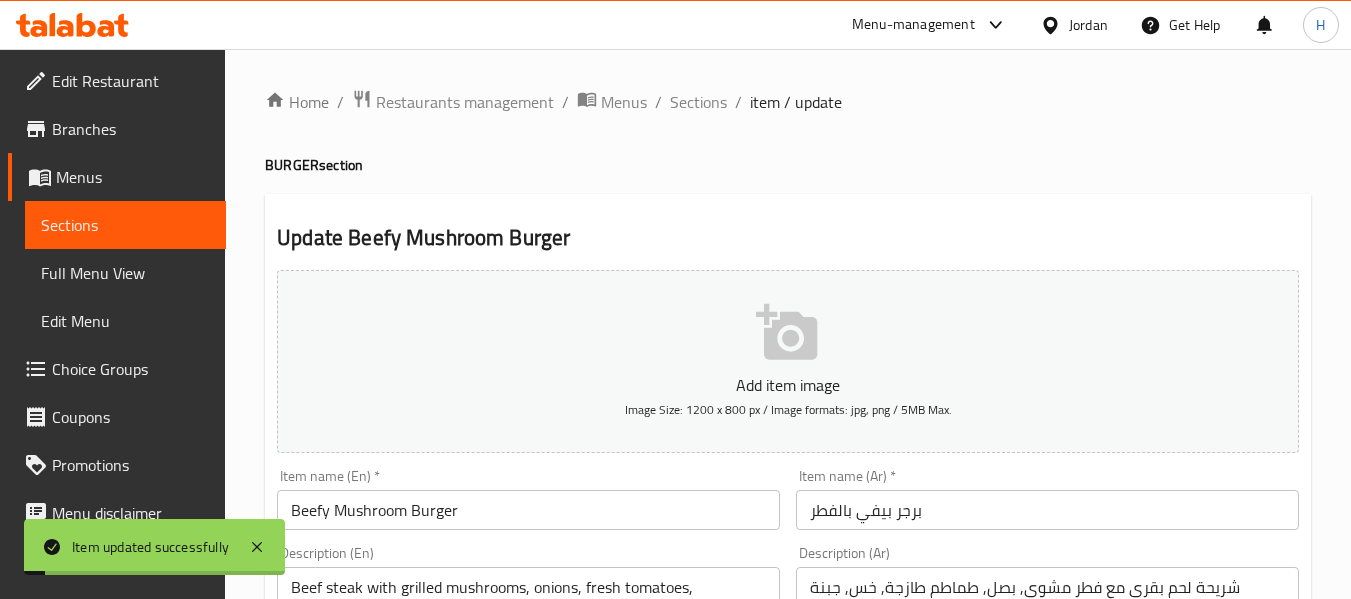 click on "Sections" at bounding box center (125, 225) 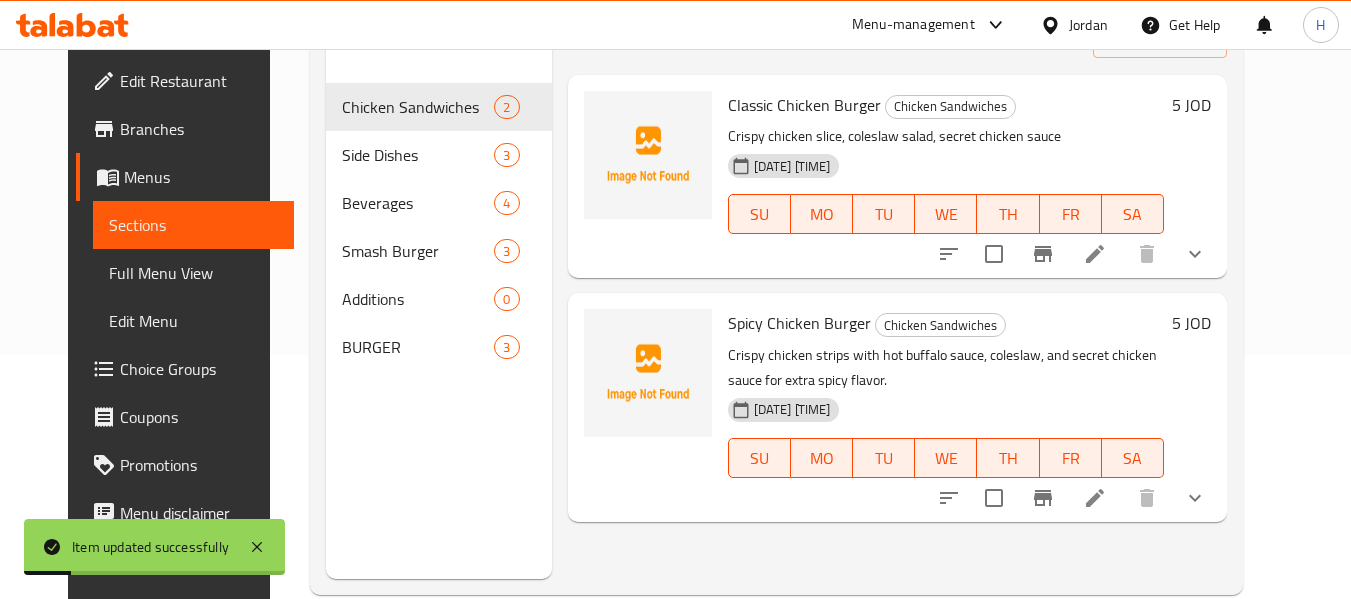 scroll, scrollTop: 280, scrollLeft: 0, axis: vertical 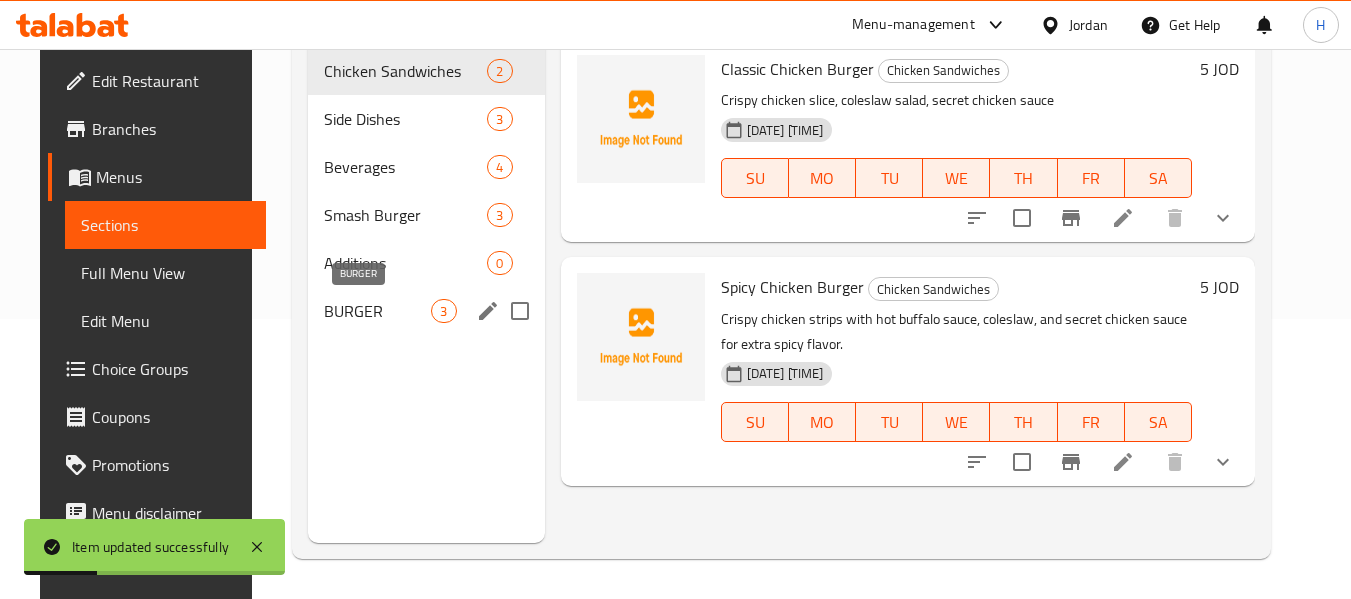 click on "BURGER" at bounding box center (378, 311) 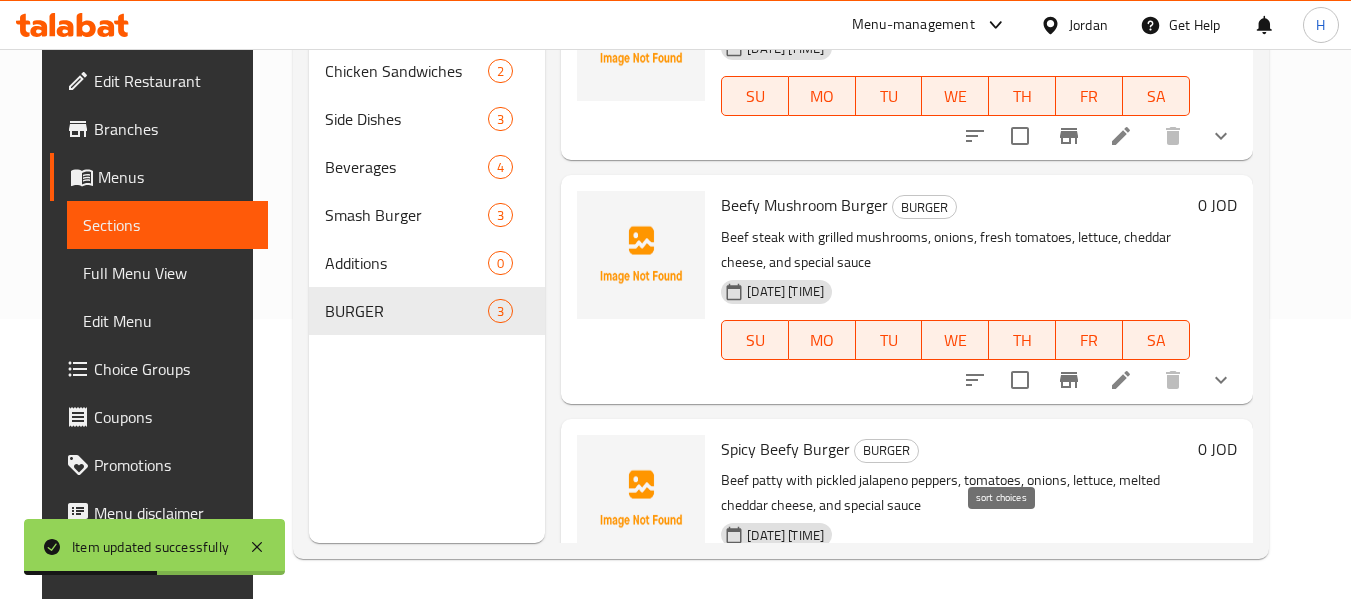 scroll, scrollTop: 186, scrollLeft: 0, axis: vertical 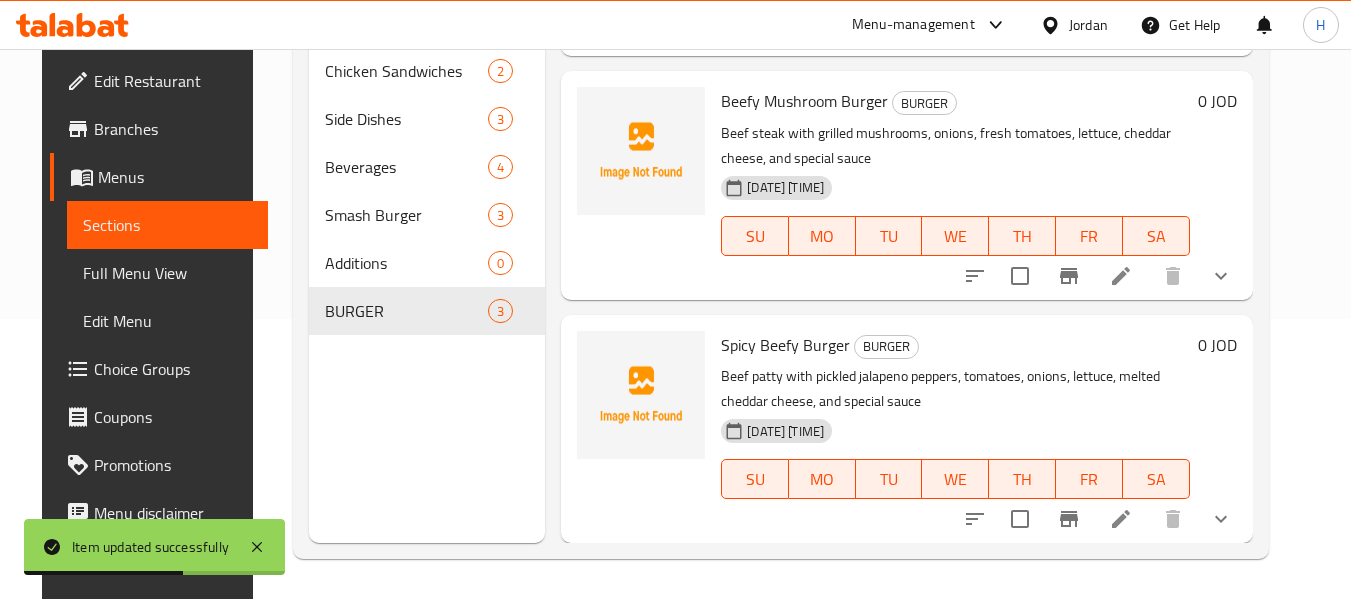 click at bounding box center (1121, 519) 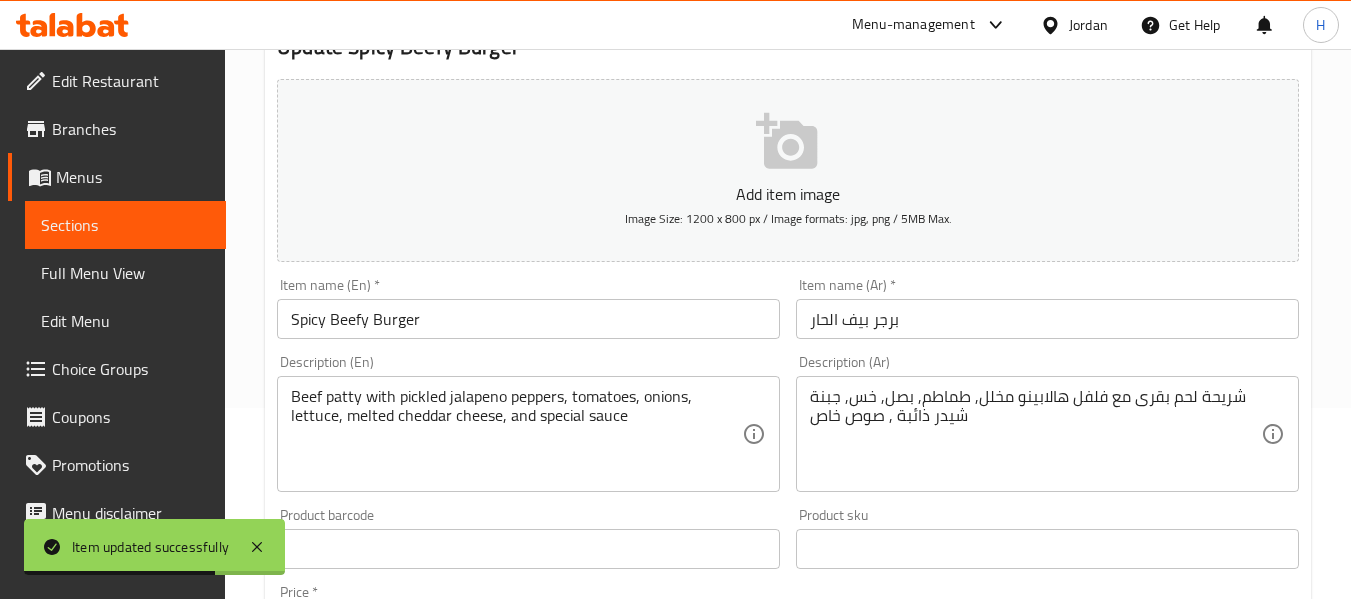 scroll, scrollTop: 267, scrollLeft: 0, axis: vertical 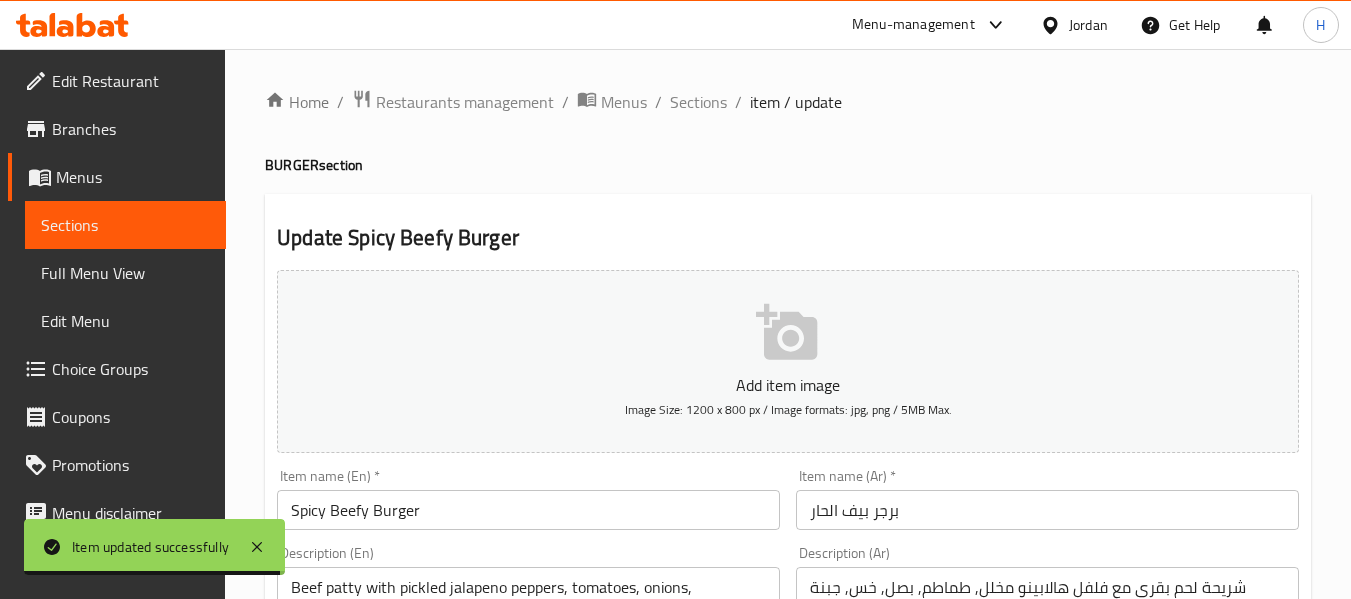 click on "Full Menu View" at bounding box center (125, 273) 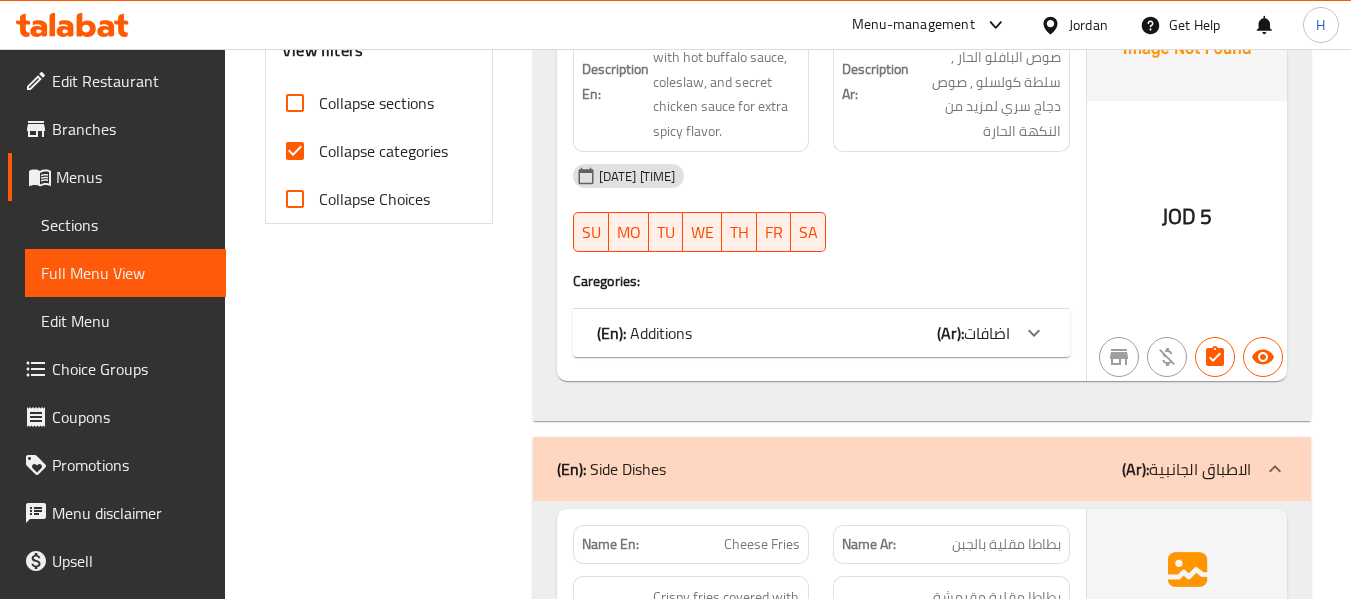 click on "(Ar):" at bounding box center [950, -119] 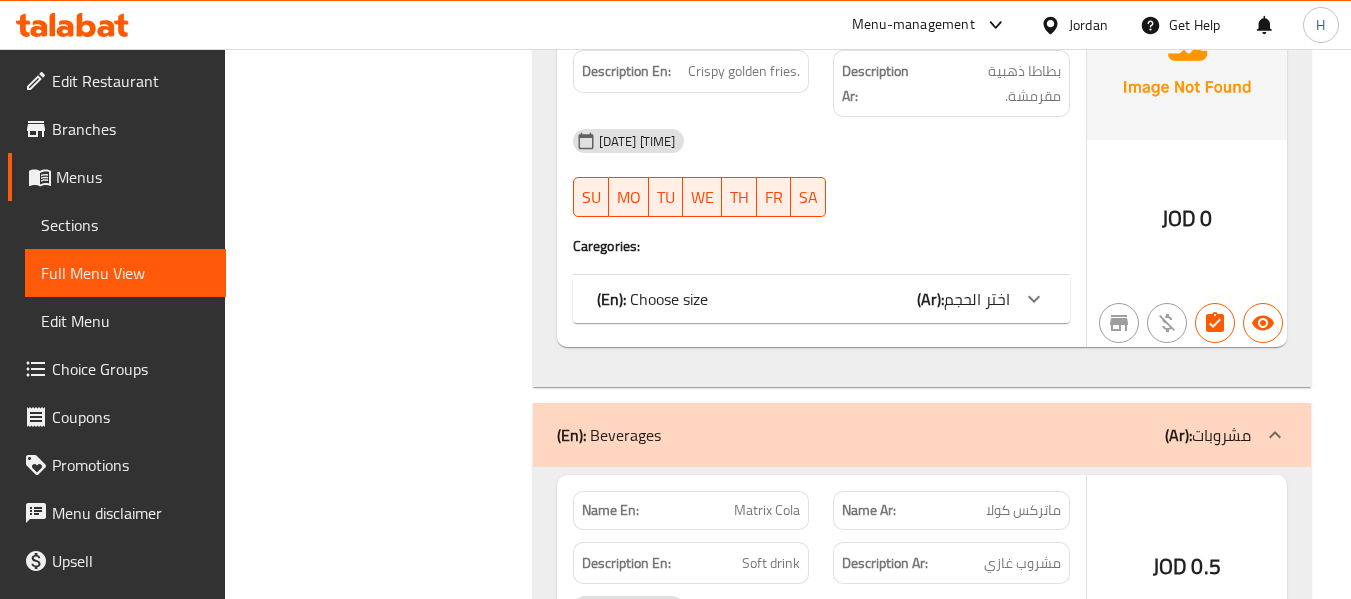 click on "(Ar):" at bounding box center [950, -1452] 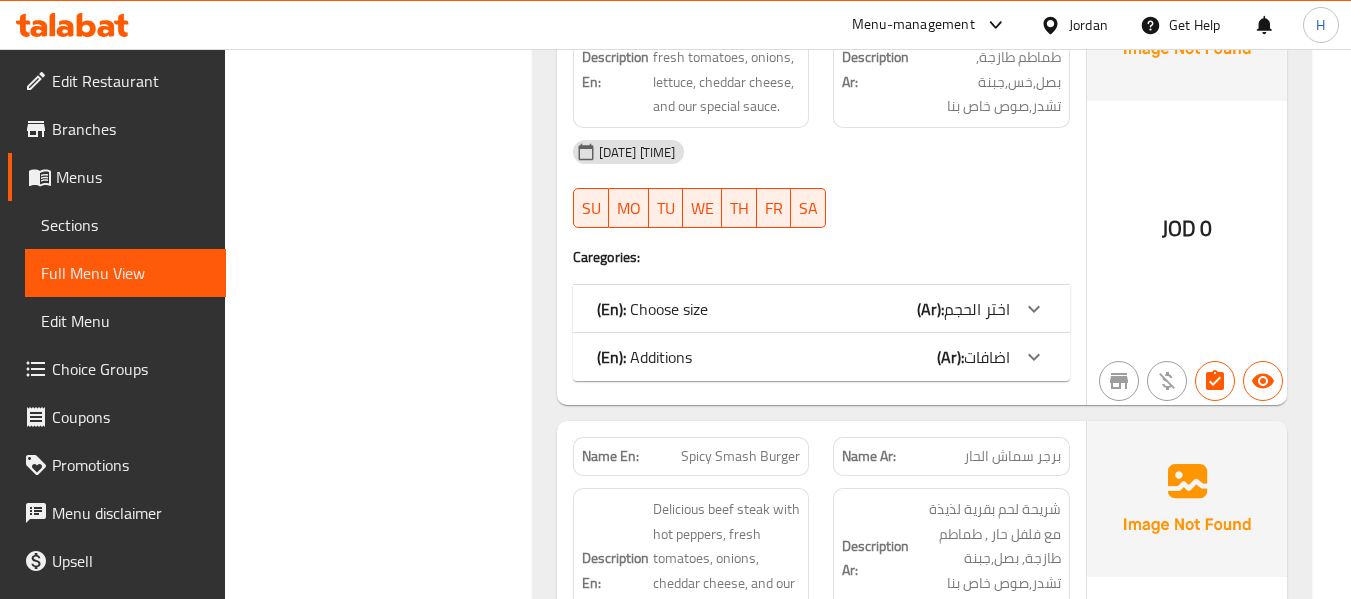 click on "(Ar):" at bounding box center (950, -3319) 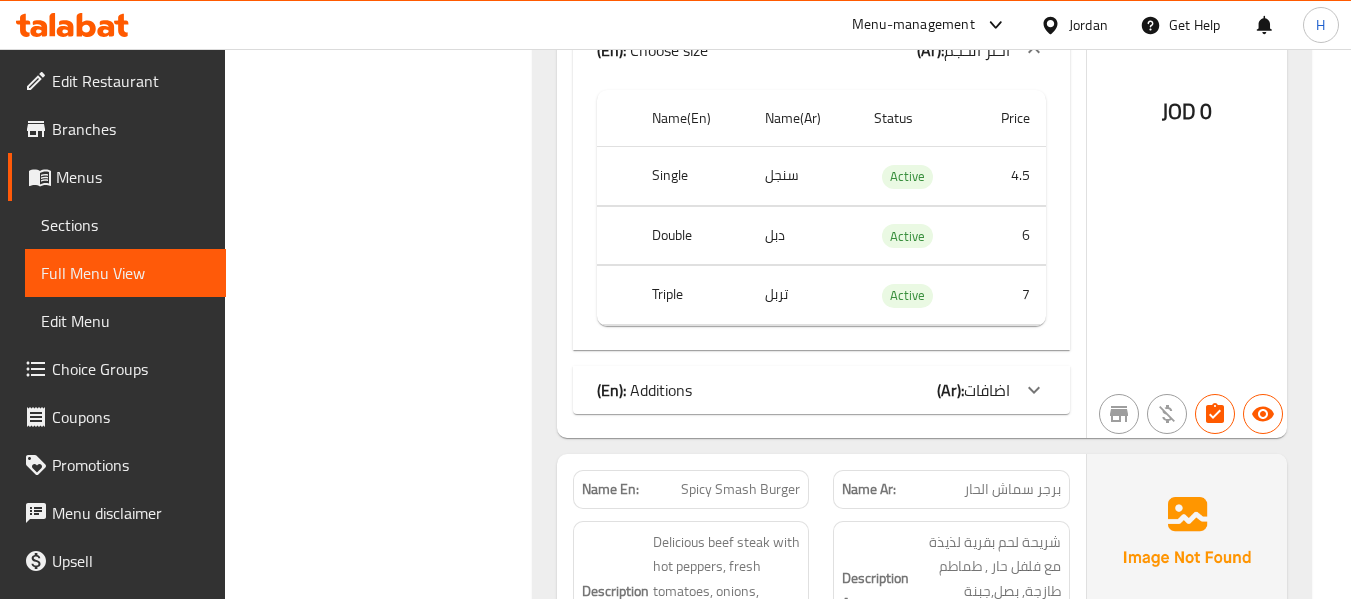 click on "(Ar):" at bounding box center (950, -3586) 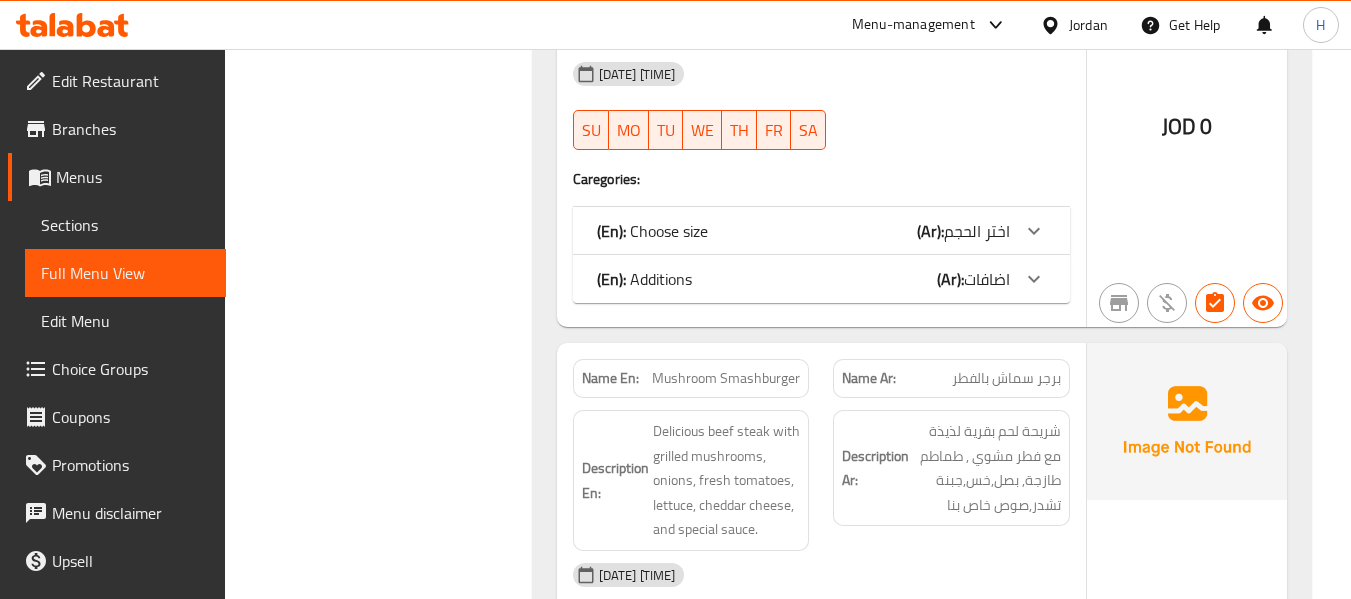 click on "(En):   Additions (Ar): اضافات" at bounding box center (821, -4386) 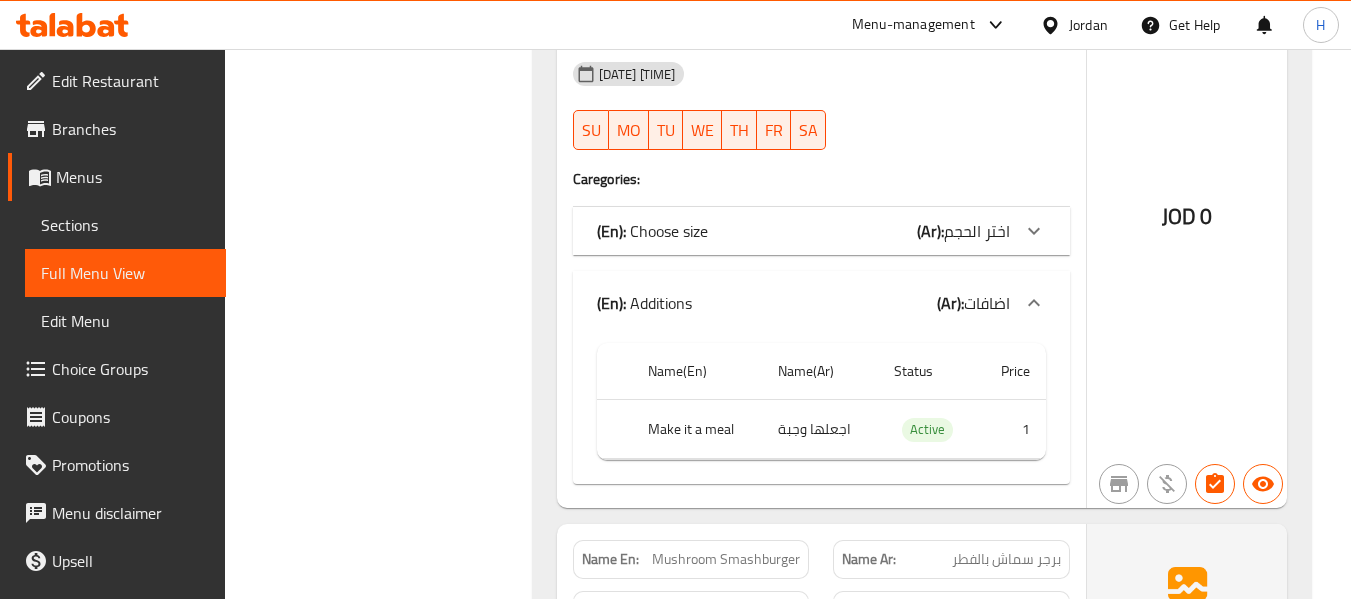 click on "اختر الحجم" at bounding box center [987, -4386] 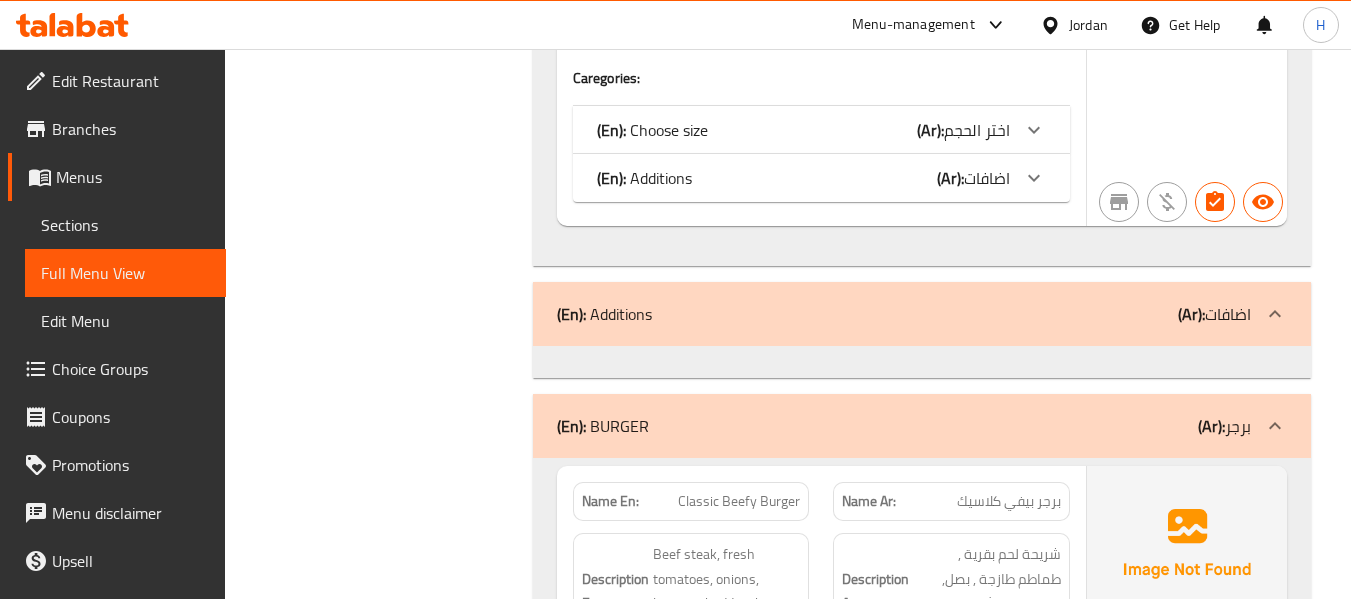 click on "(Ar):" at bounding box center (950, -5452) 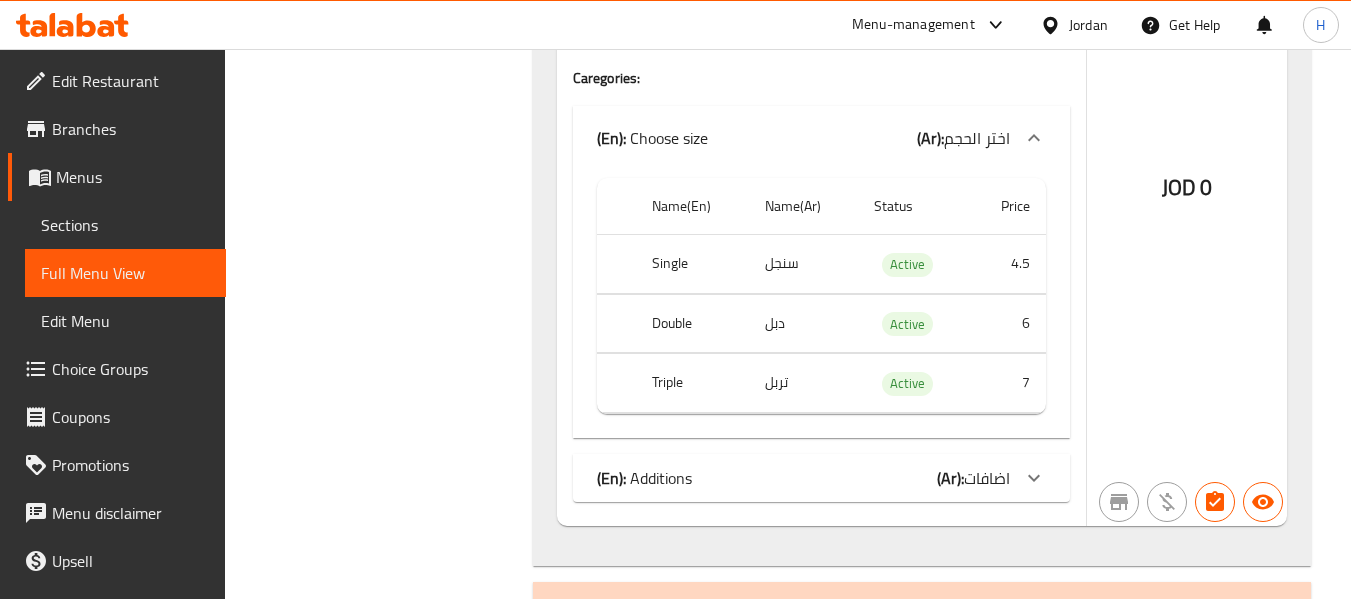 click on "(Ar):" at bounding box center [950, -5452] 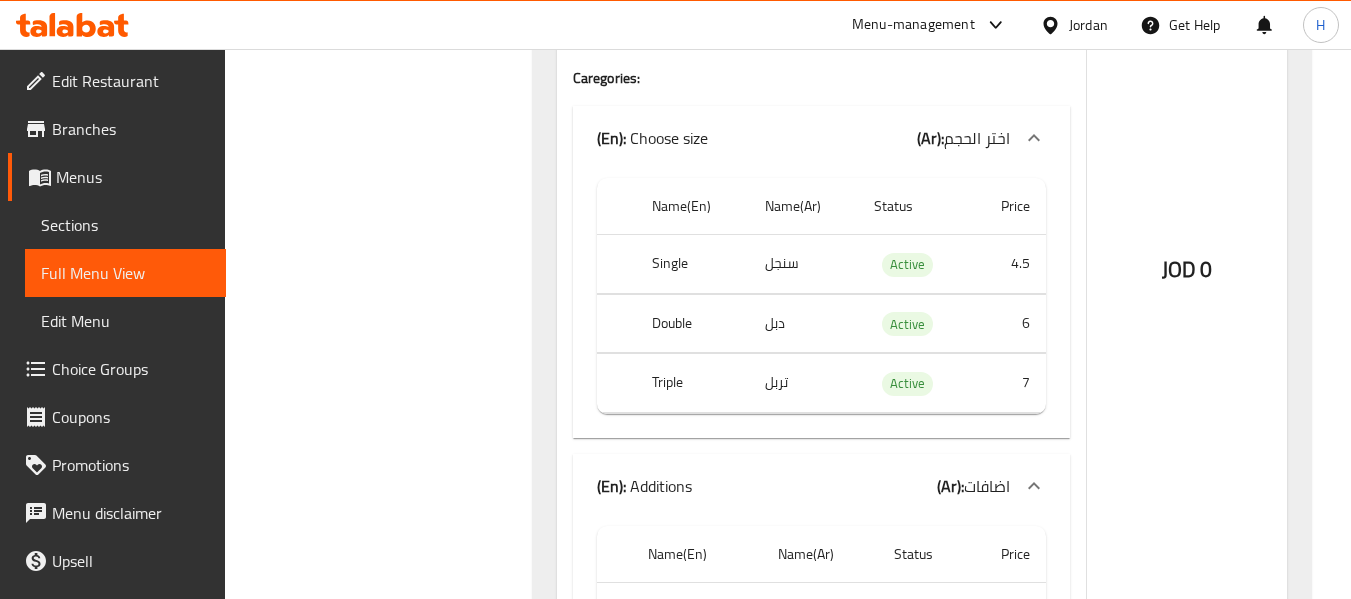 click on "(Ar):" at bounding box center [950, -4992] 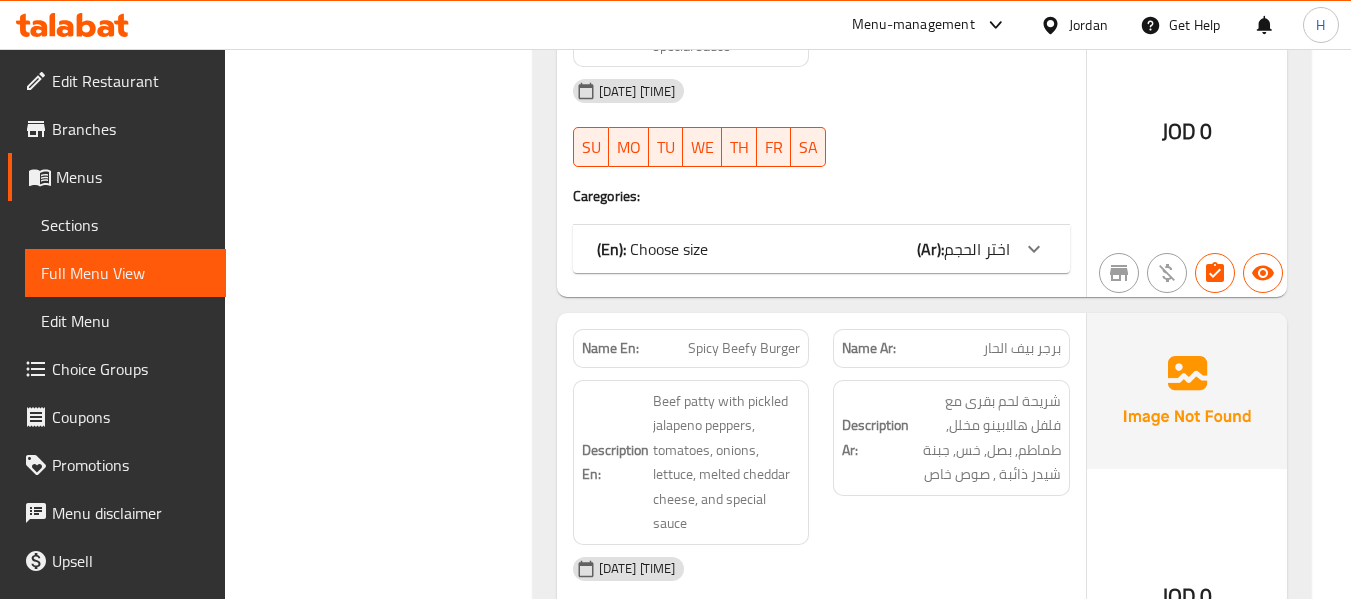click on "(Ar):" at bounding box center [950, -6786] 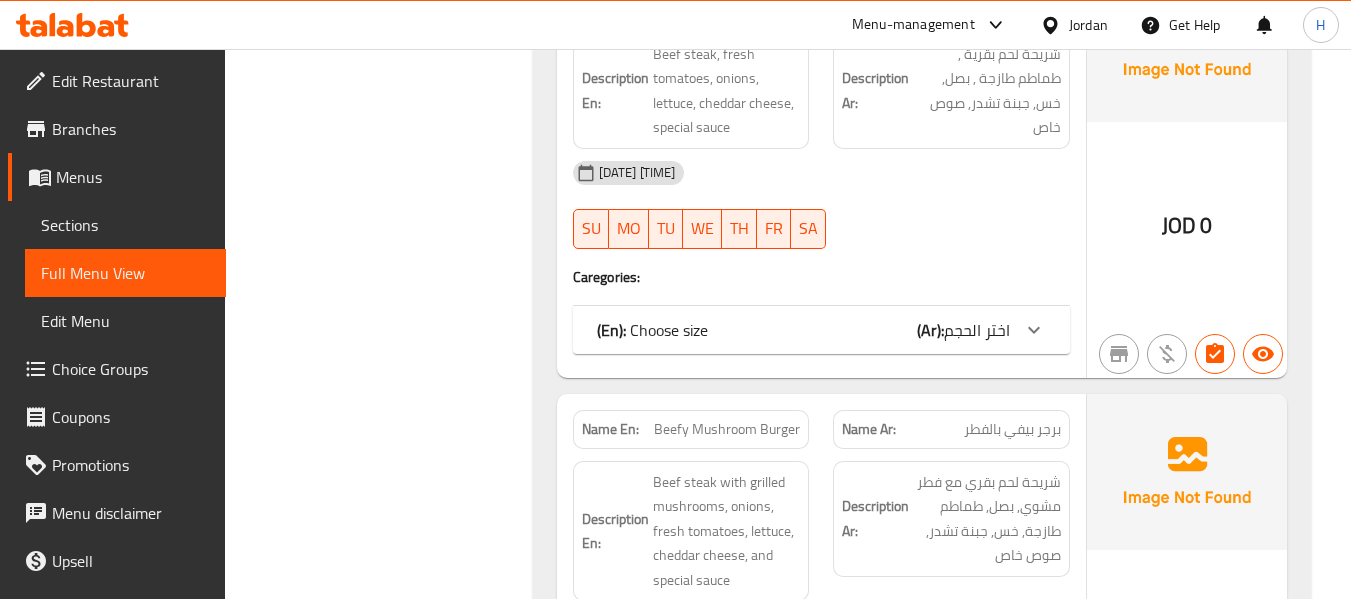 click on "(En):   Choose size (Ar): اختر الحجم" at bounding box center [821, -6252] 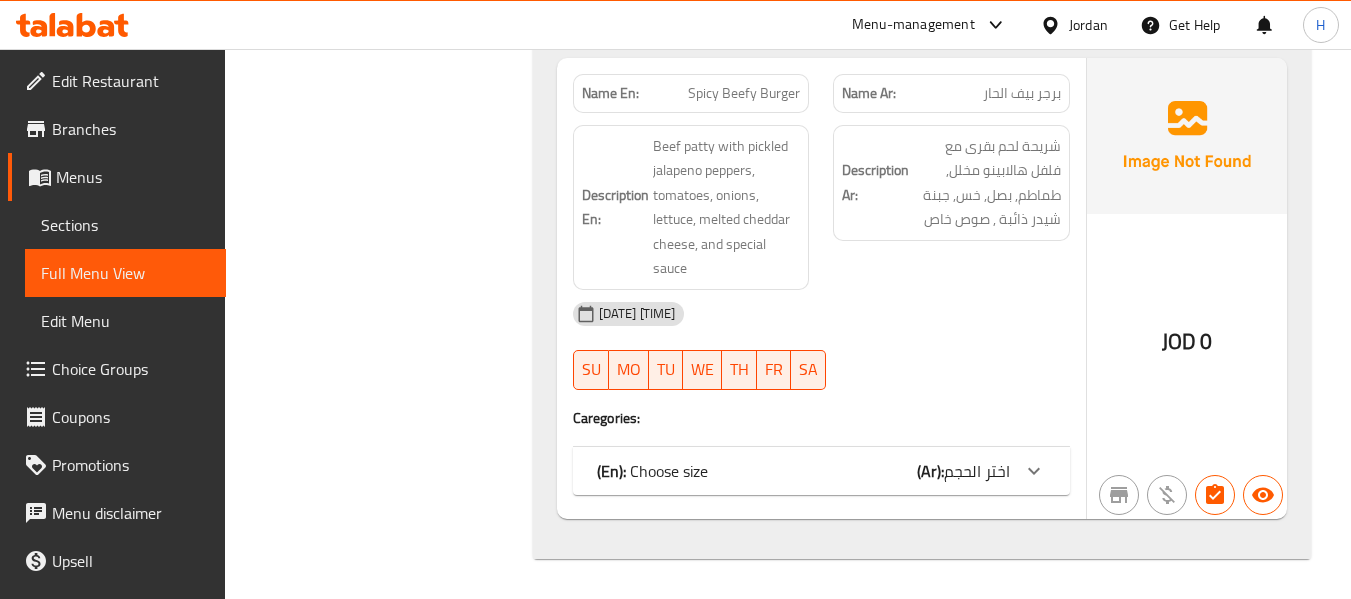 click on "اختر الحجم" at bounding box center [987, -7489] 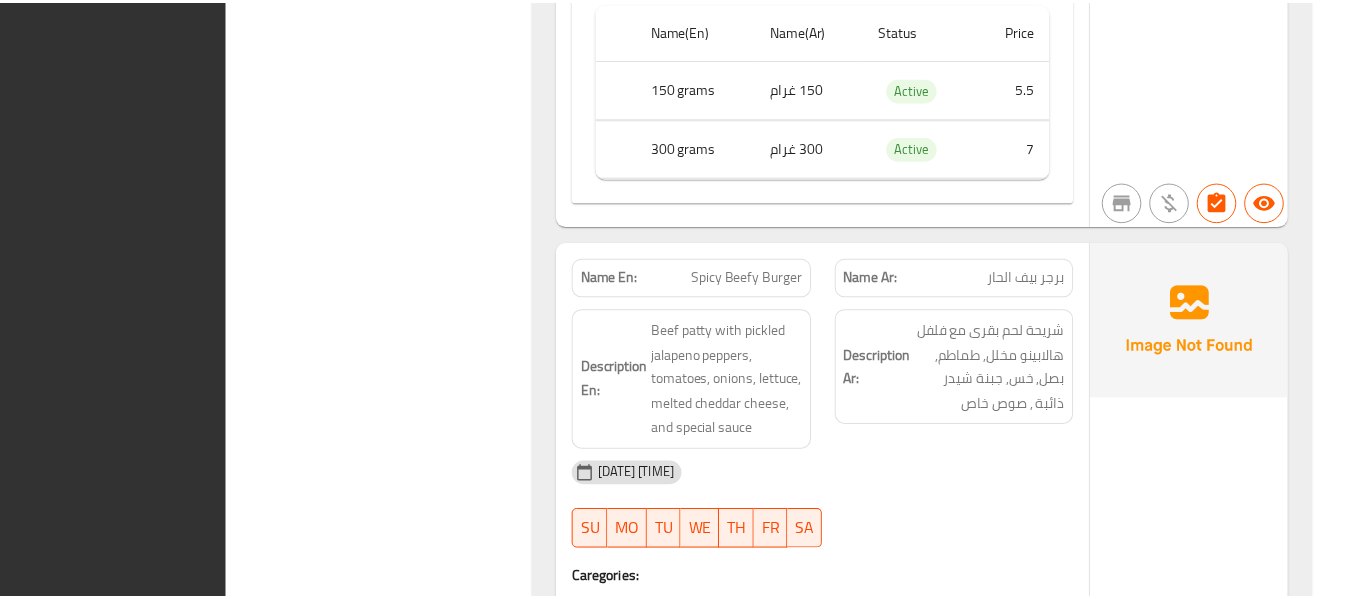 scroll, scrollTop: 8345, scrollLeft: 0, axis: vertical 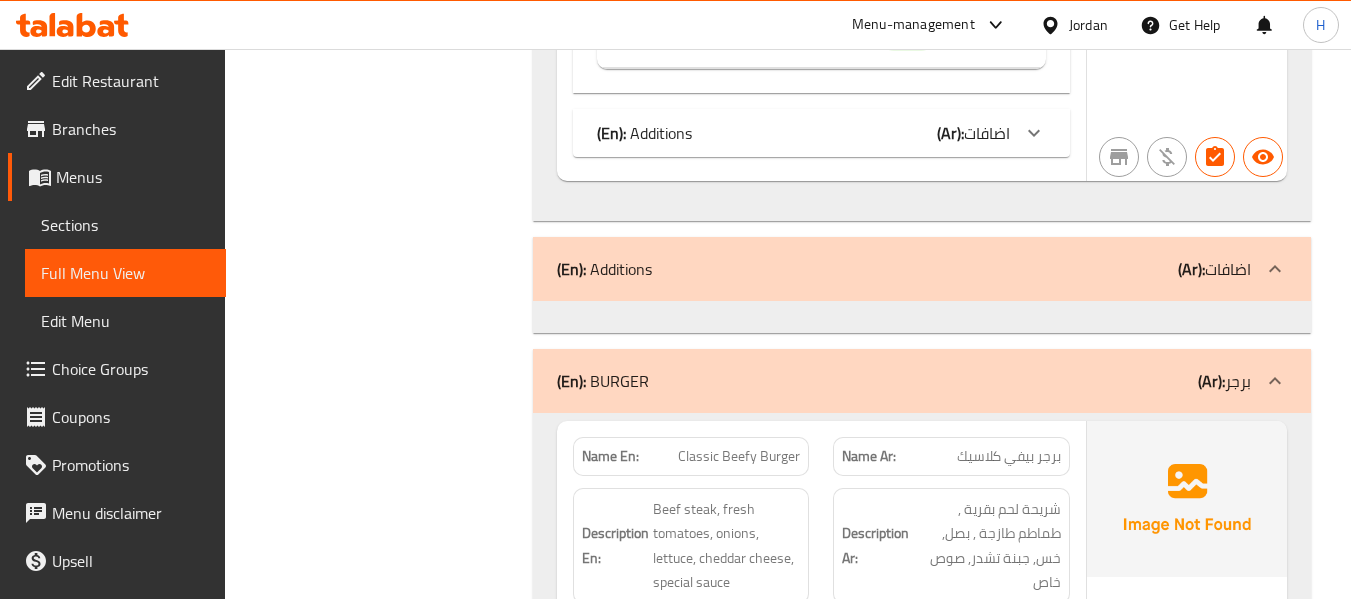 click on "Sections" at bounding box center [125, 225] 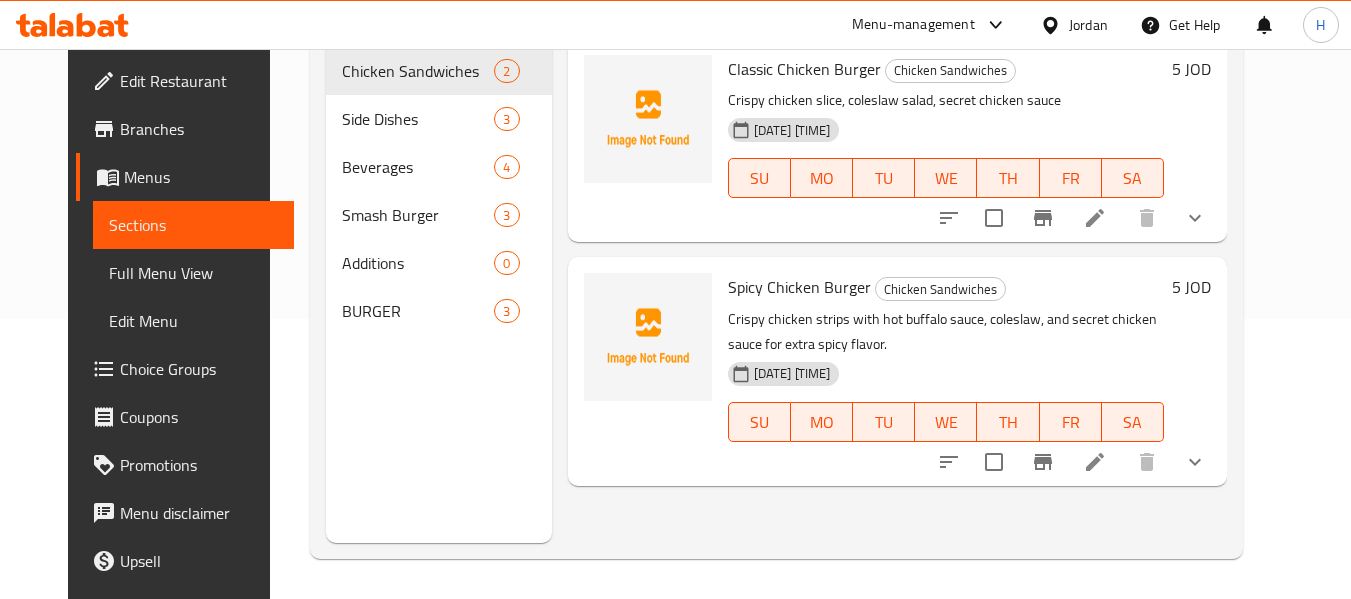 scroll, scrollTop: 280, scrollLeft: 0, axis: vertical 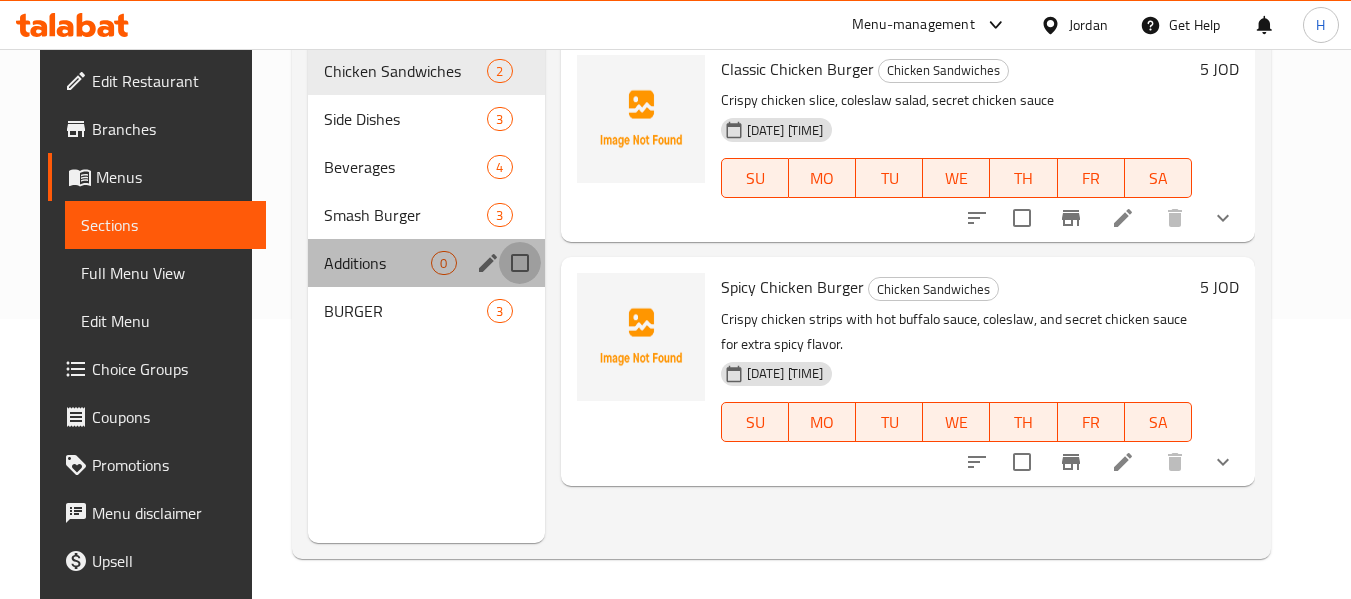 click at bounding box center (520, 263) 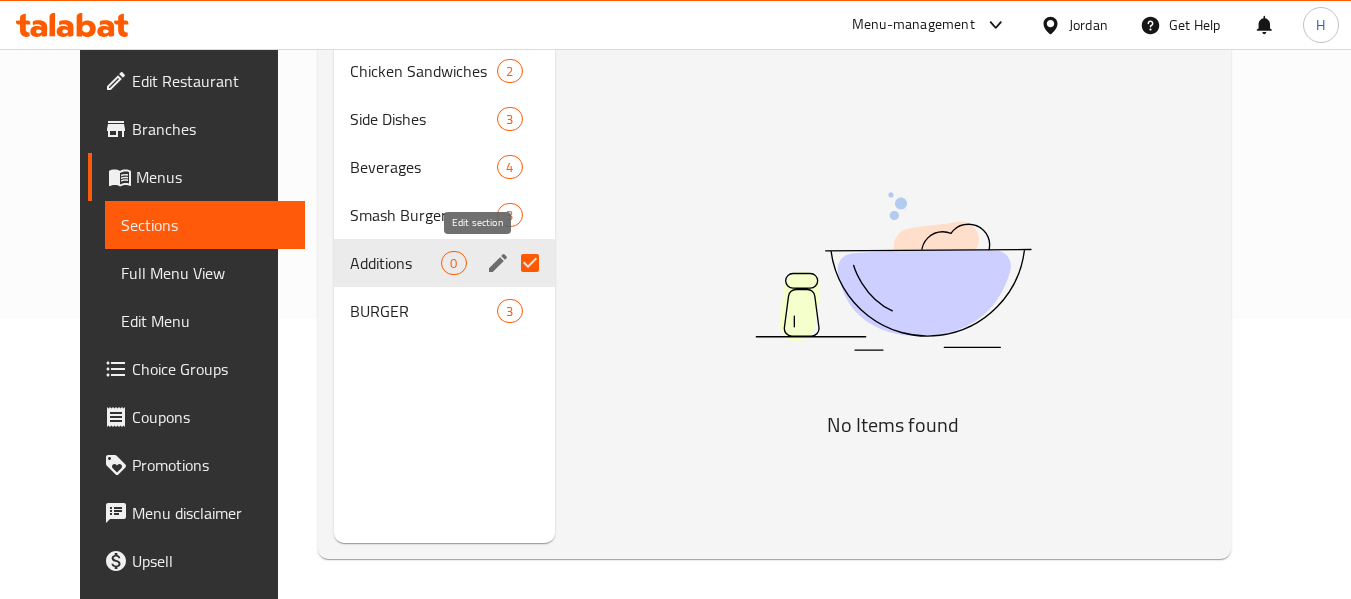 click 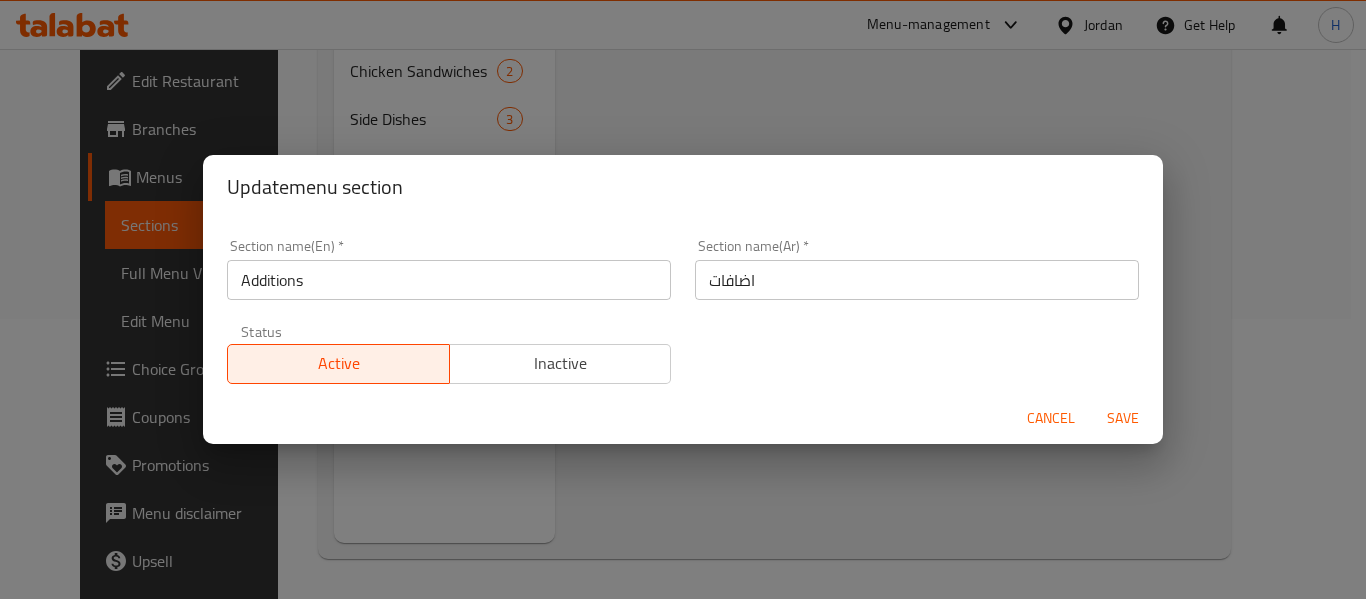 click on "Inactive" at bounding box center [561, 363] 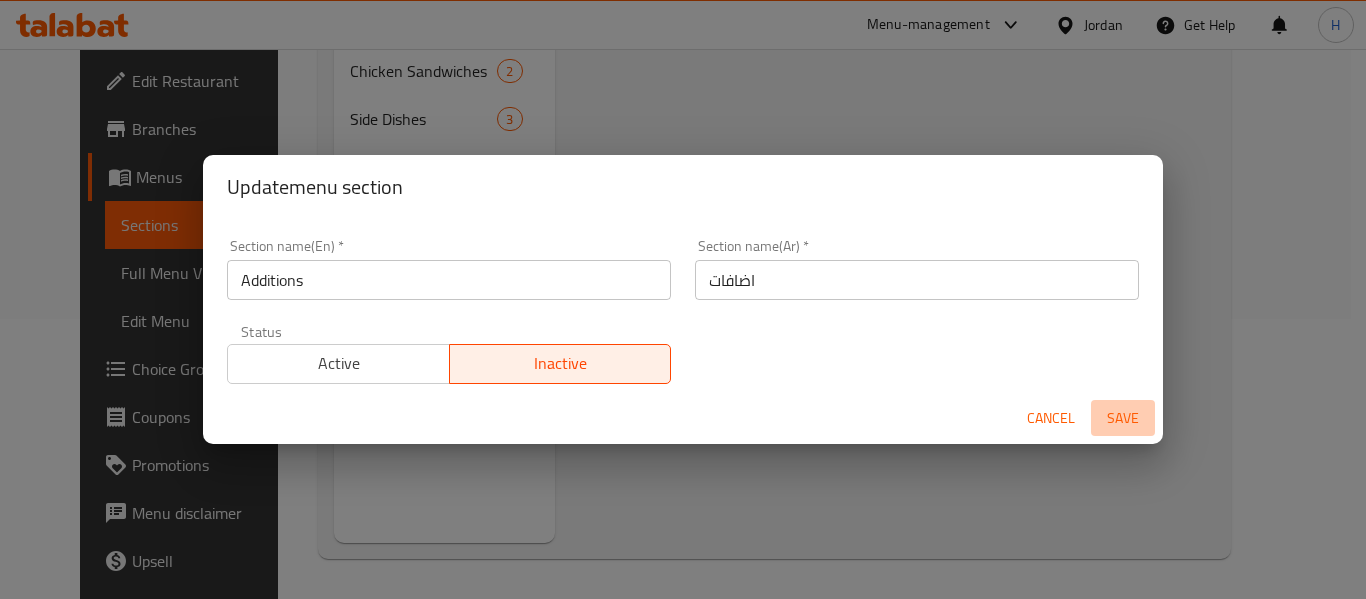 click on "Save" at bounding box center (1123, 418) 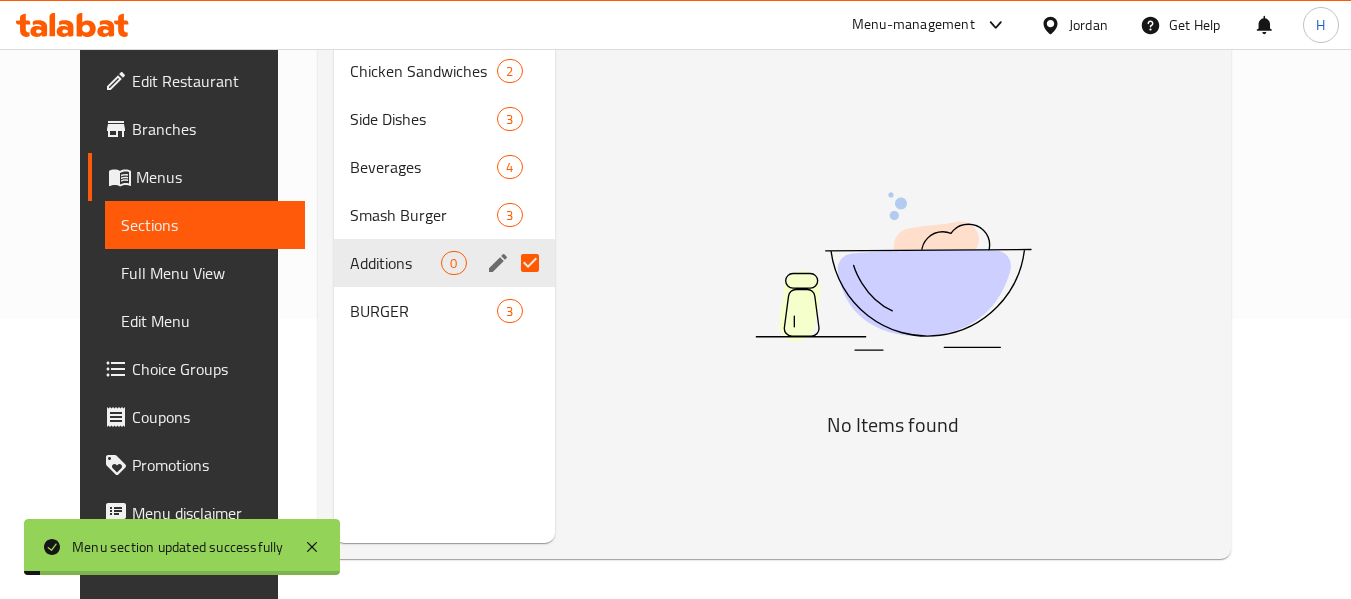 scroll, scrollTop: 0, scrollLeft: 0, axis: both 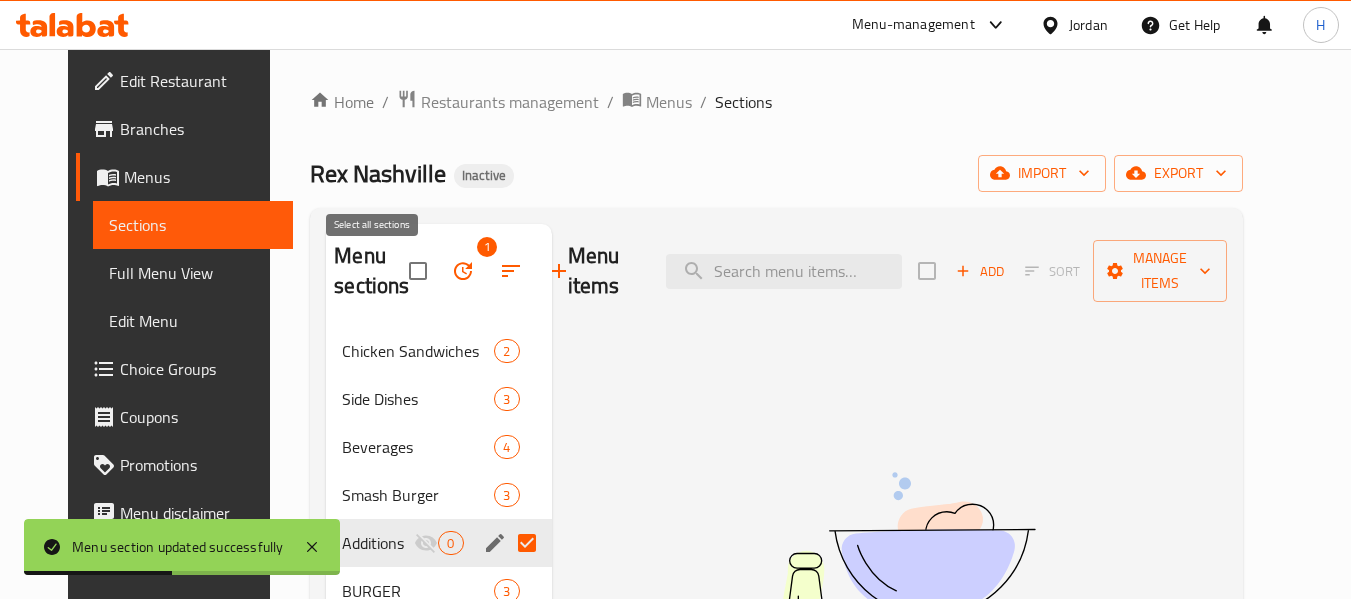 click at bounding box center [418, 271] 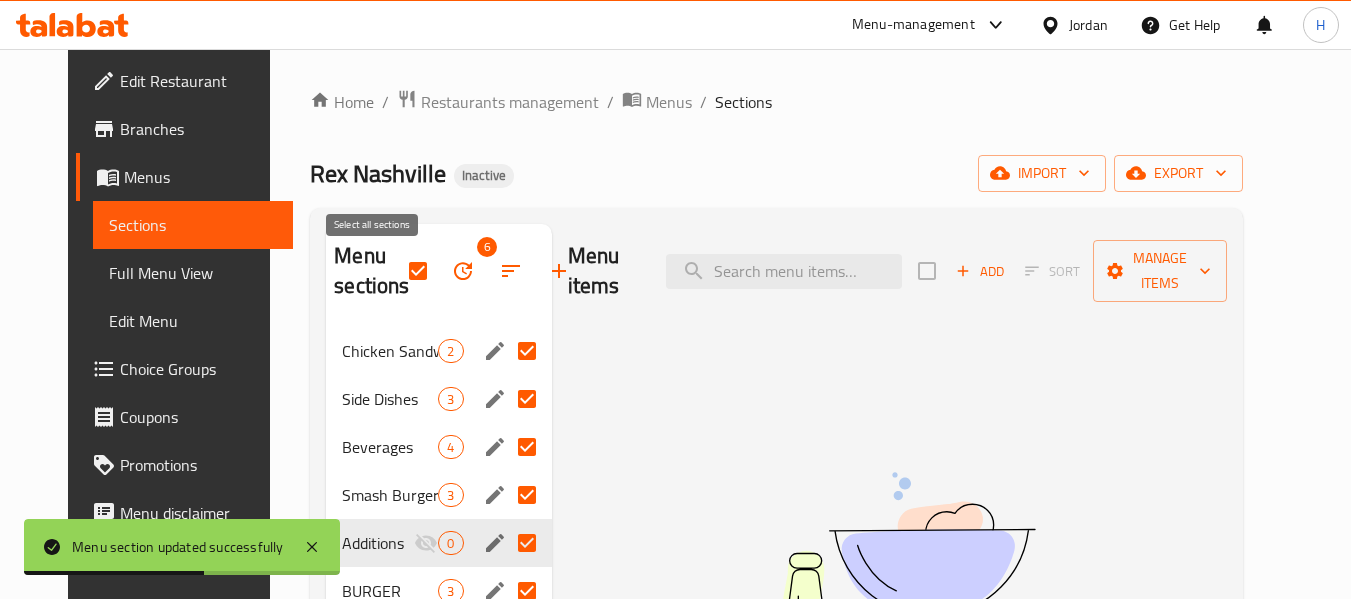 click at bounding box center [418, 271] 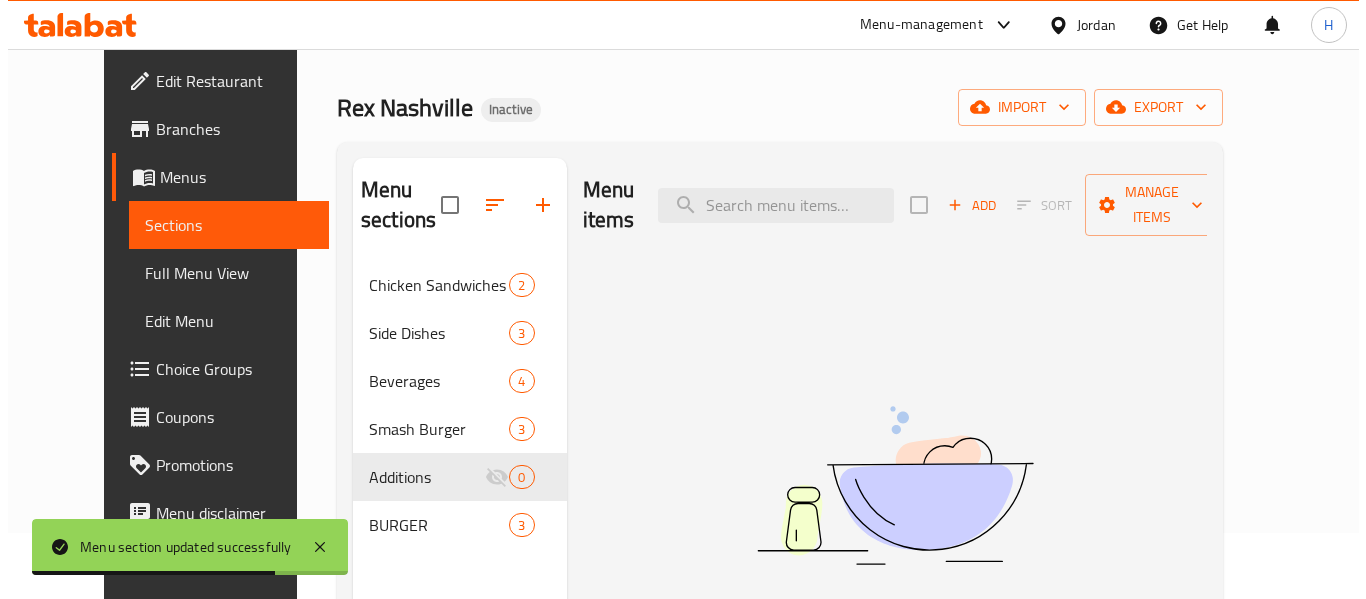 scroll, scrollTop: 0, scrollLeft: 0, axis: both 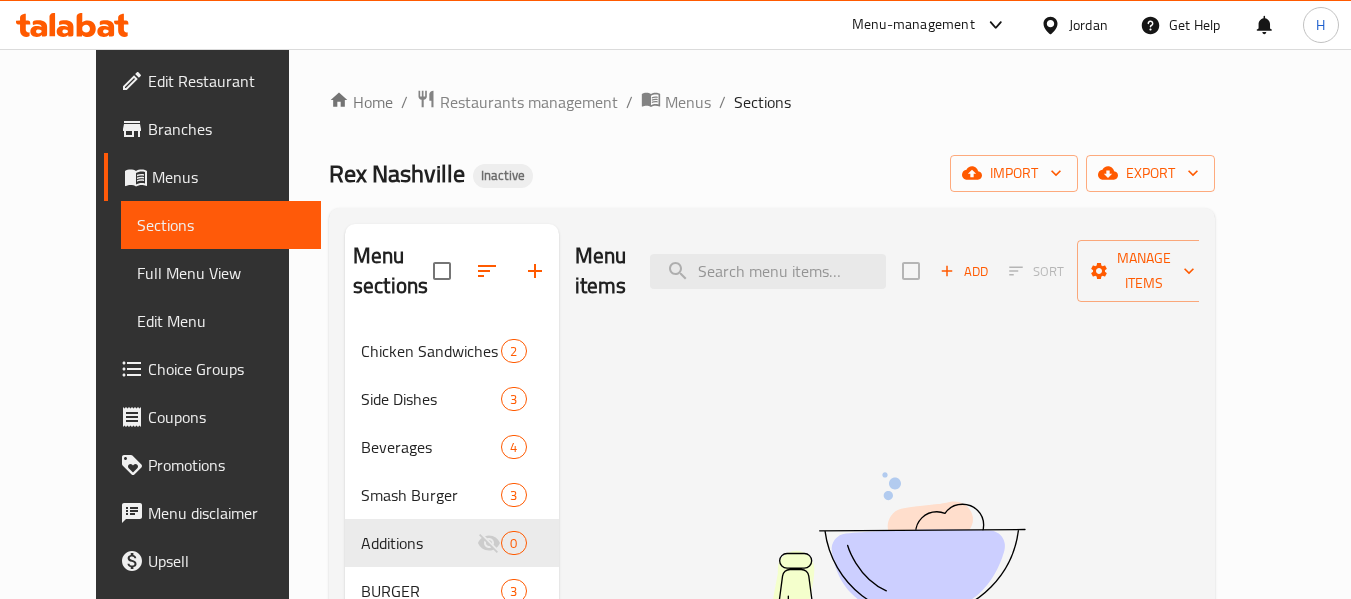 click on "Full Menu View" at bounding box center [221, 273] 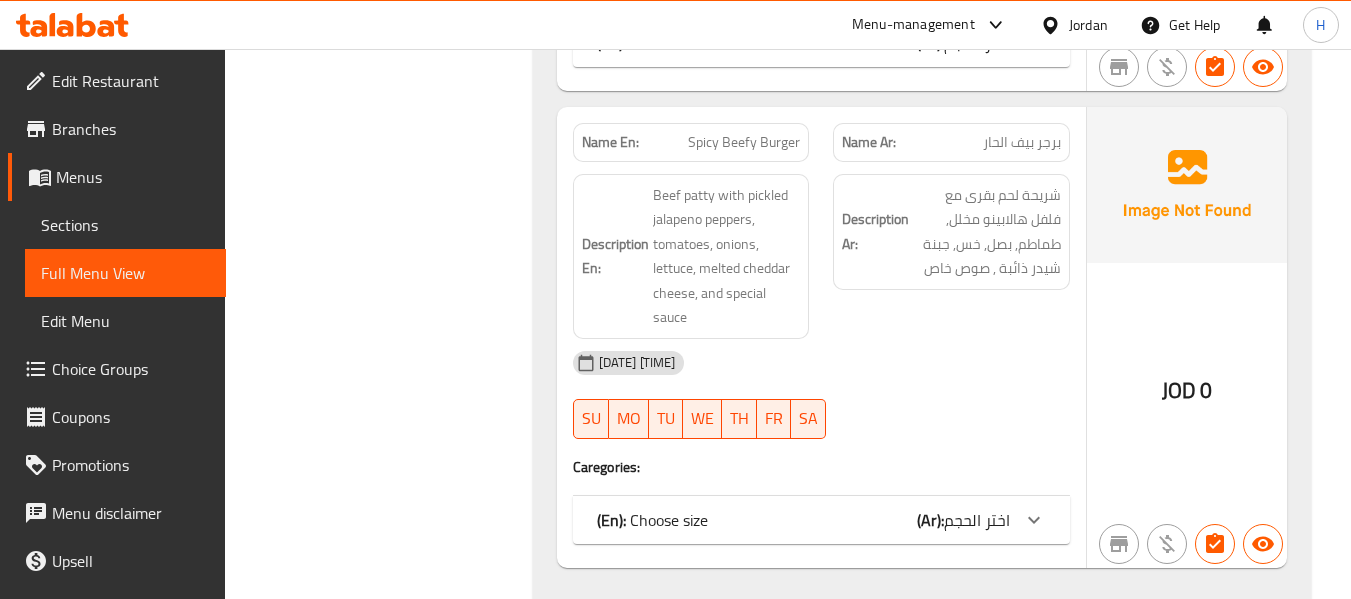scroll, scrollTop: 5994, scrollLeft: 0, axis: vertical 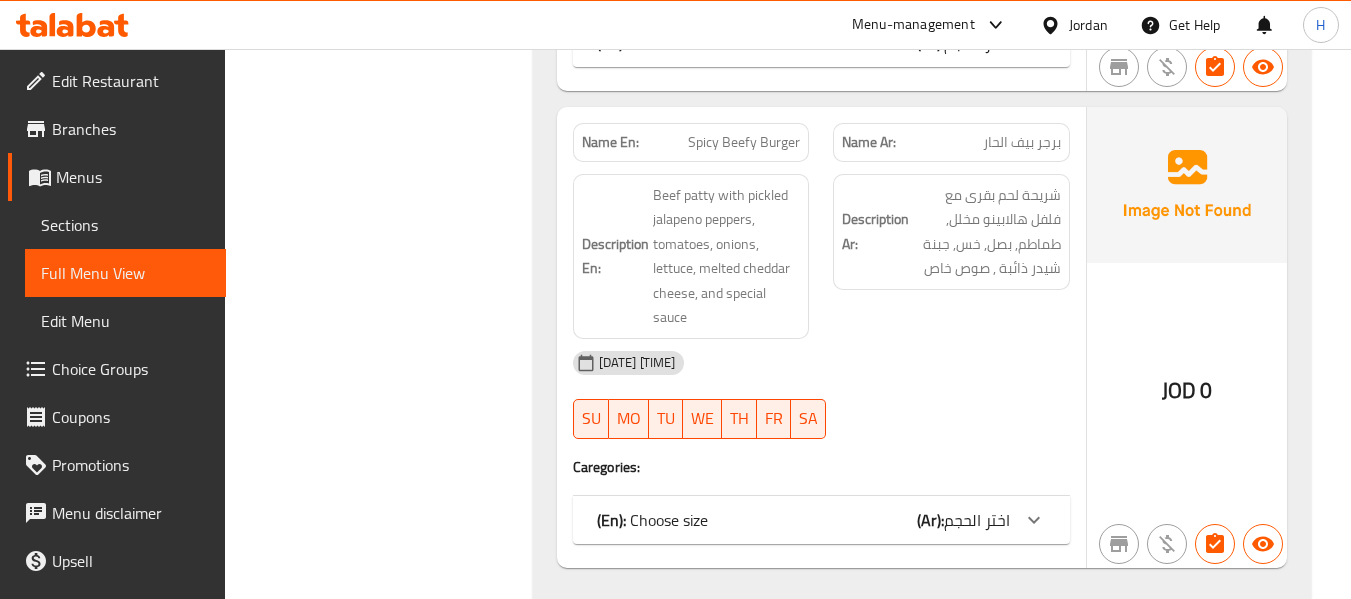 click on "Edit Restaurant" at bounding box center (131, 81) 